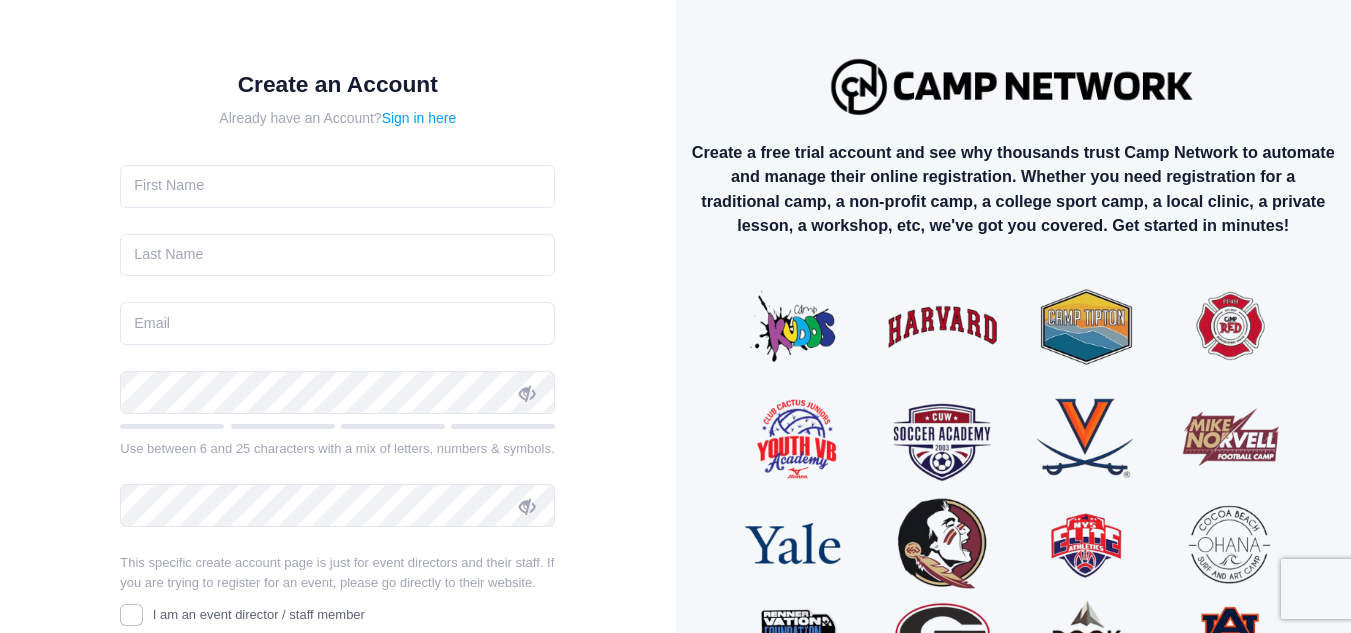 scroll, scrollTop: 0, scrollLeft: 0, axis: both 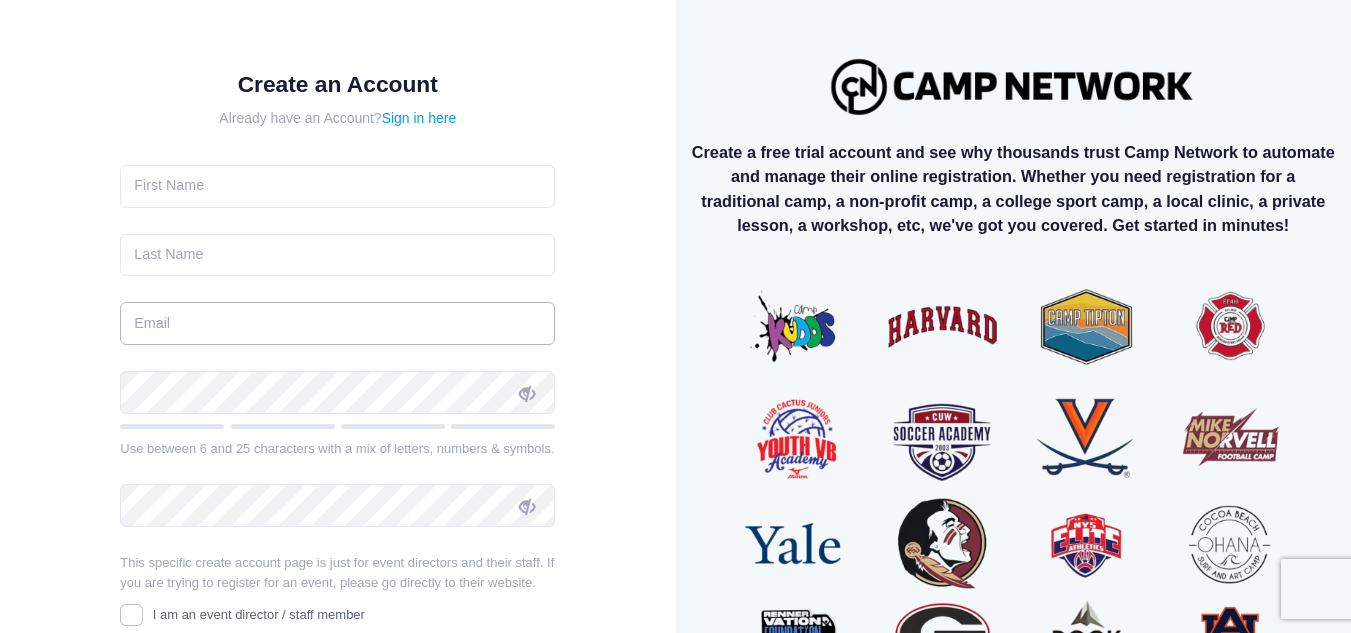 type on "sarahlouisajoehl@gmail.com" 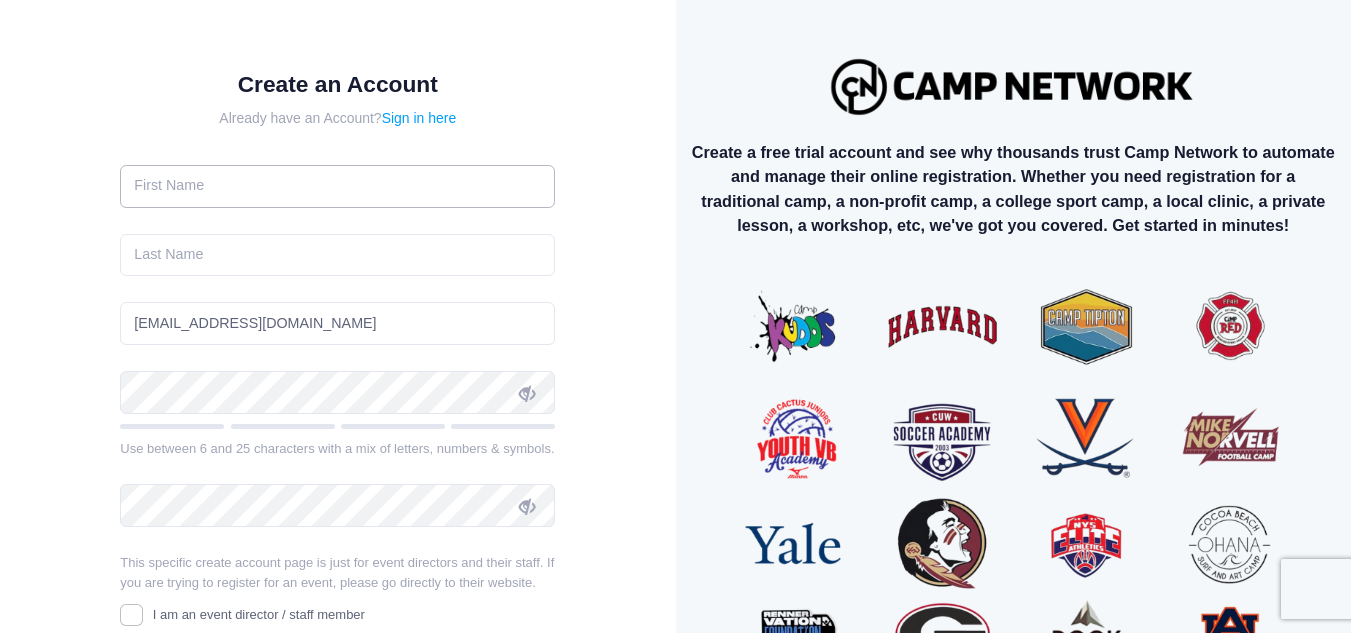 click at bounding box center (337, 186) 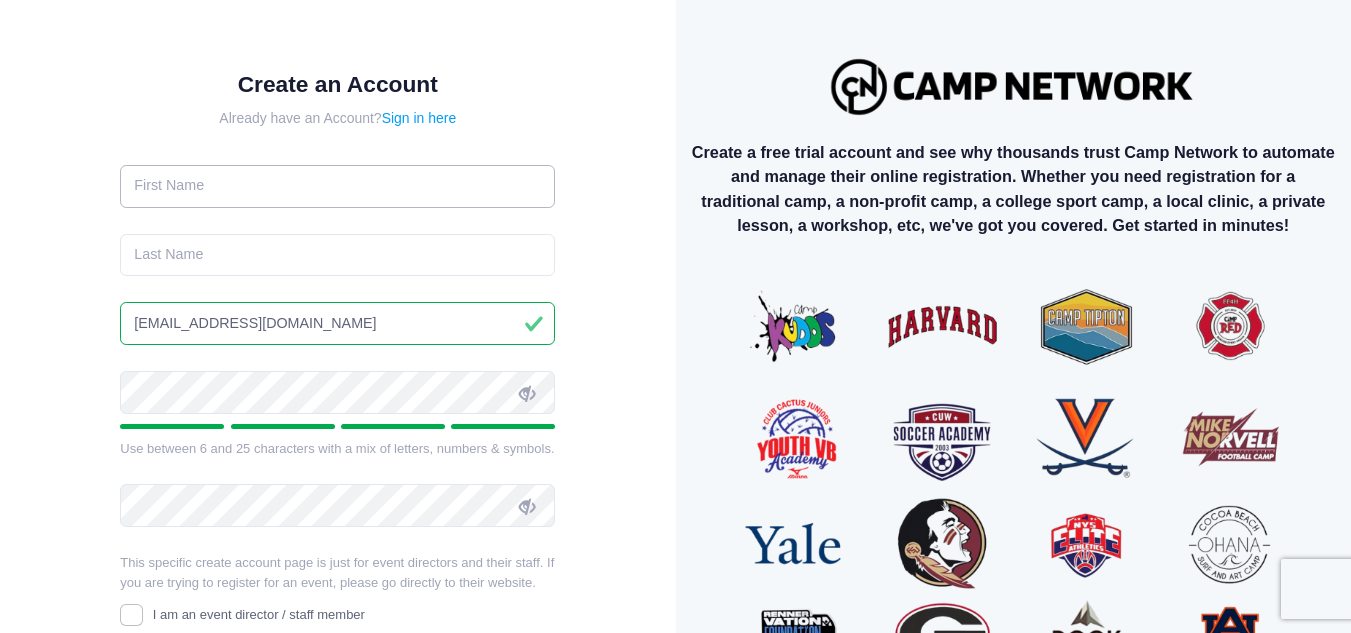 type on "Sarah" 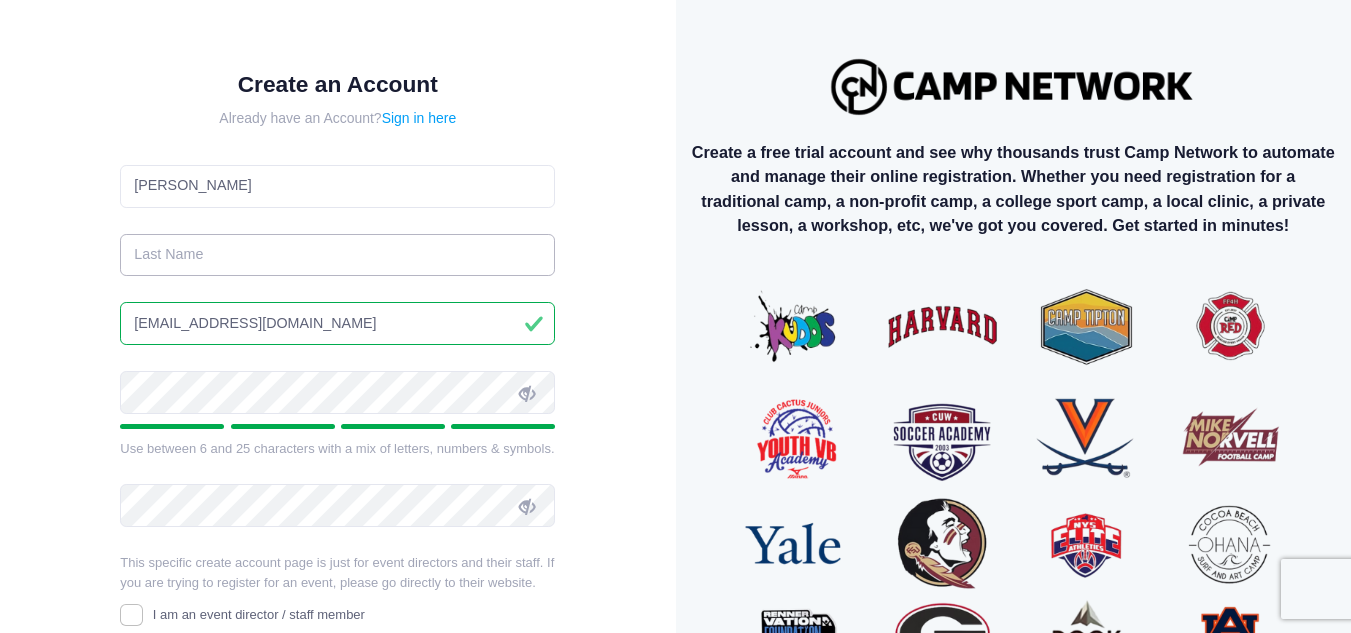 type on "Richards" 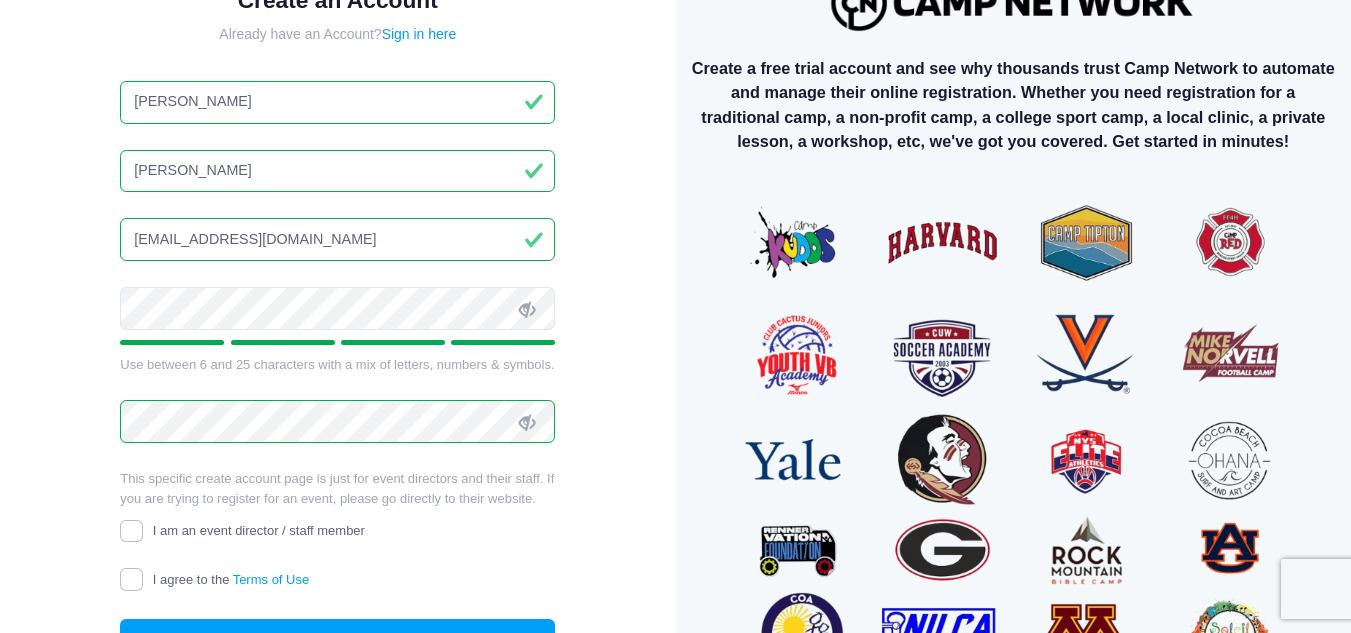 scroll, scrollTop: 200, scrollLeft: 0, axis: vertical 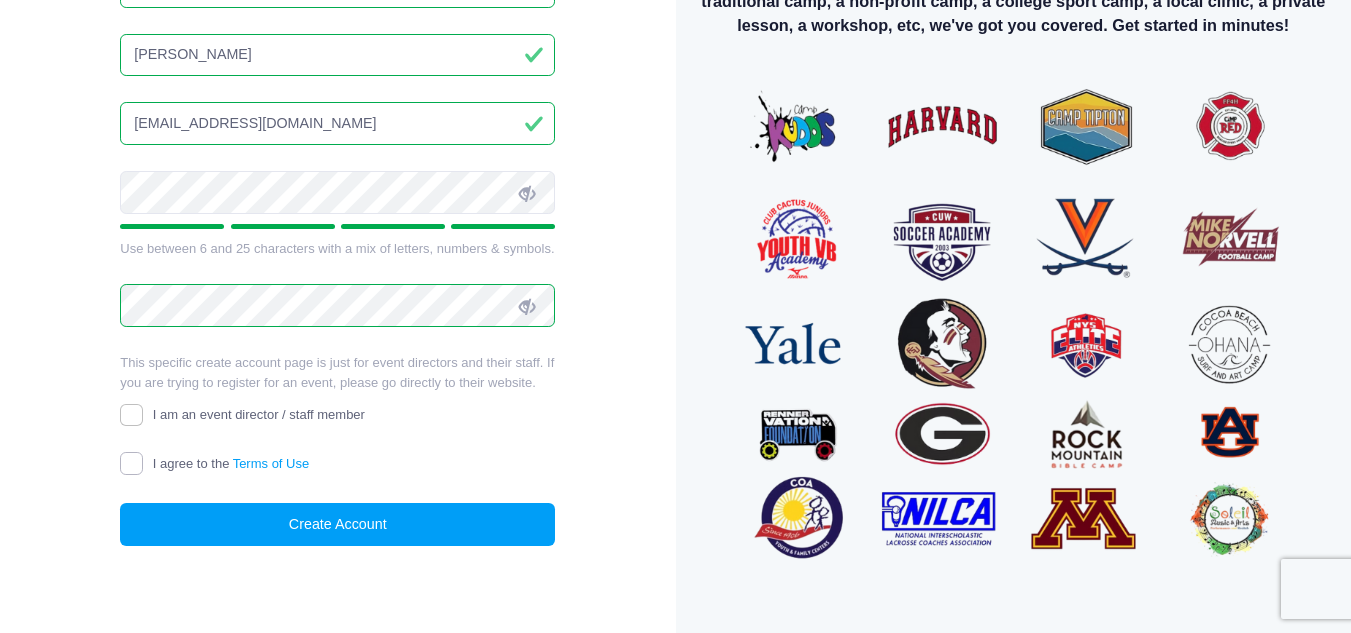 click on "I agree to the
Terms of Use" at bounding box center (131, 463) 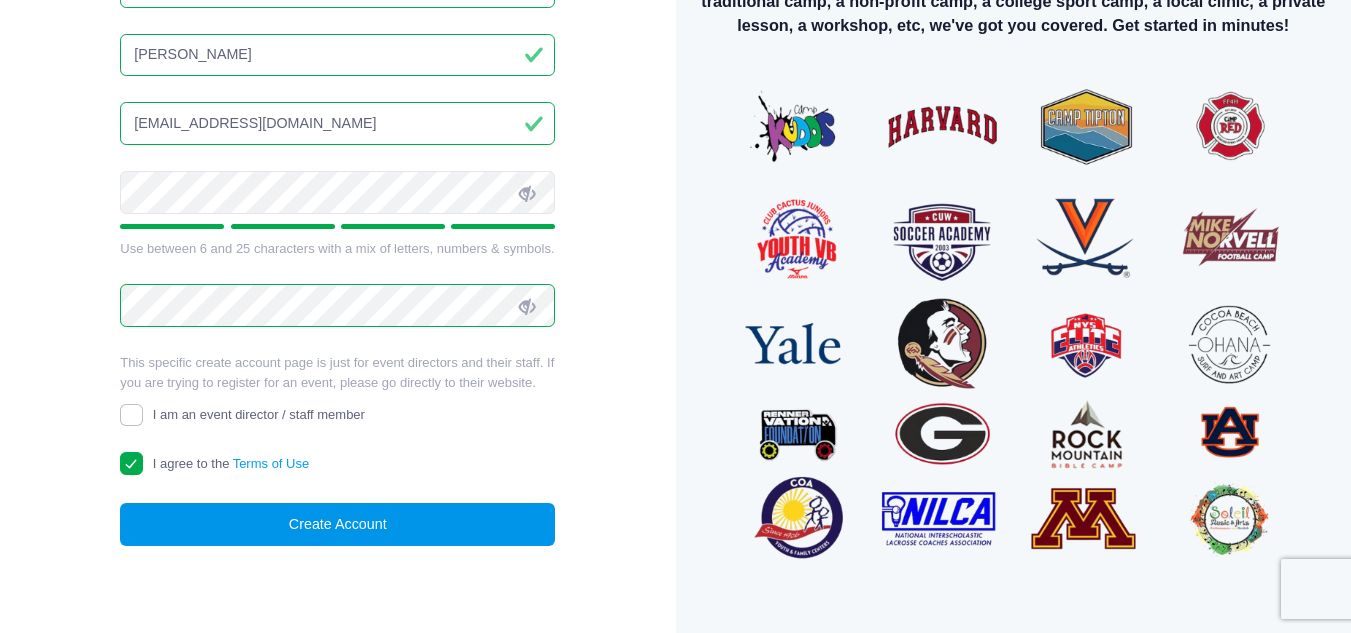 click on "Create Account" at bounding box center [337, 524] 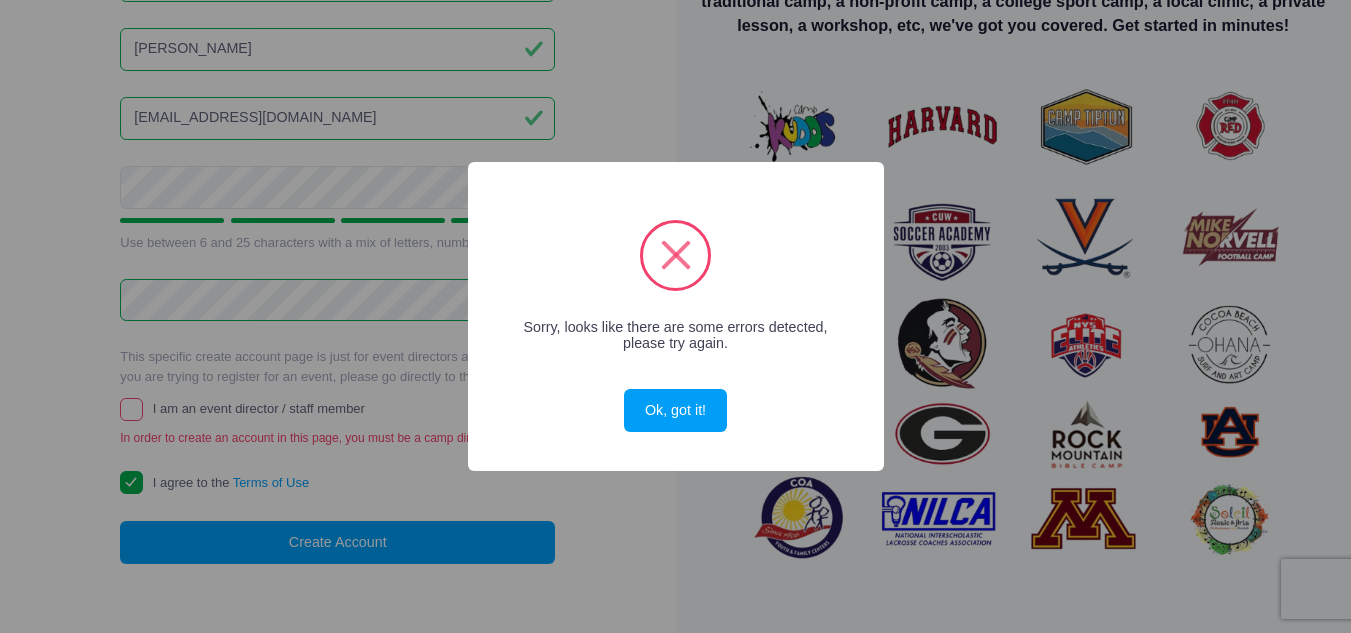 scroll, scrollTop: 194, scrollLeft: 0, axis: vertical 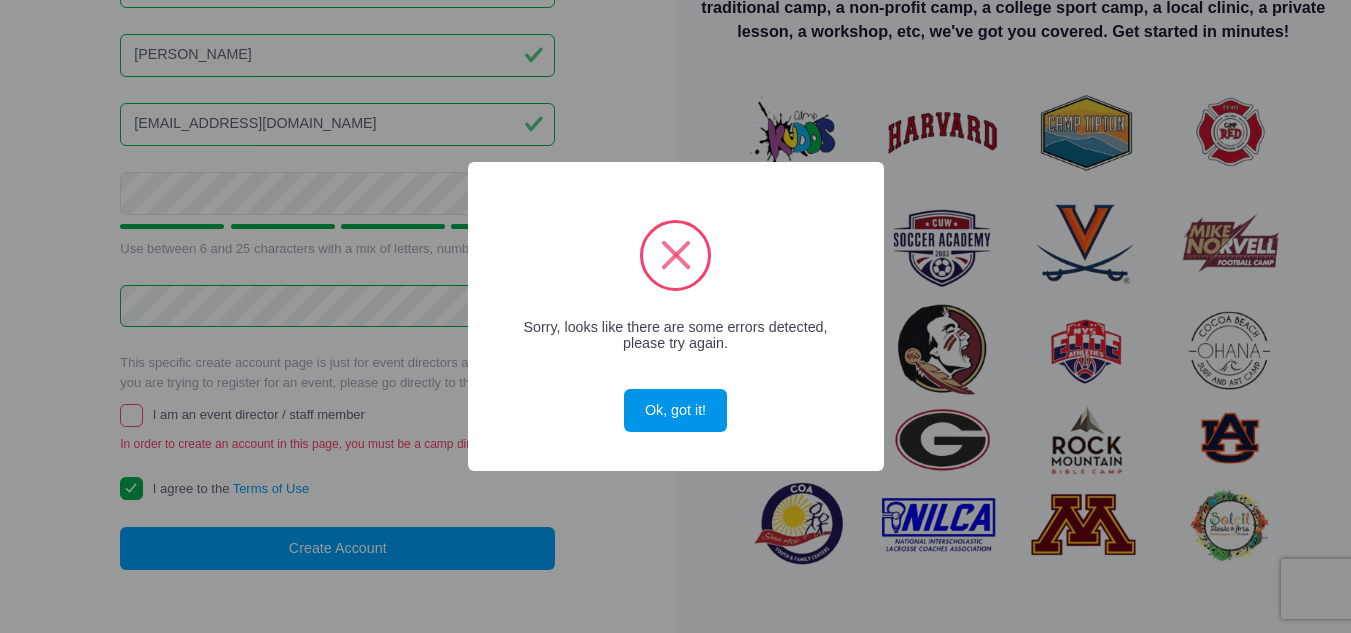 click on "Ok, got it!" at bounding box center (675, 410) 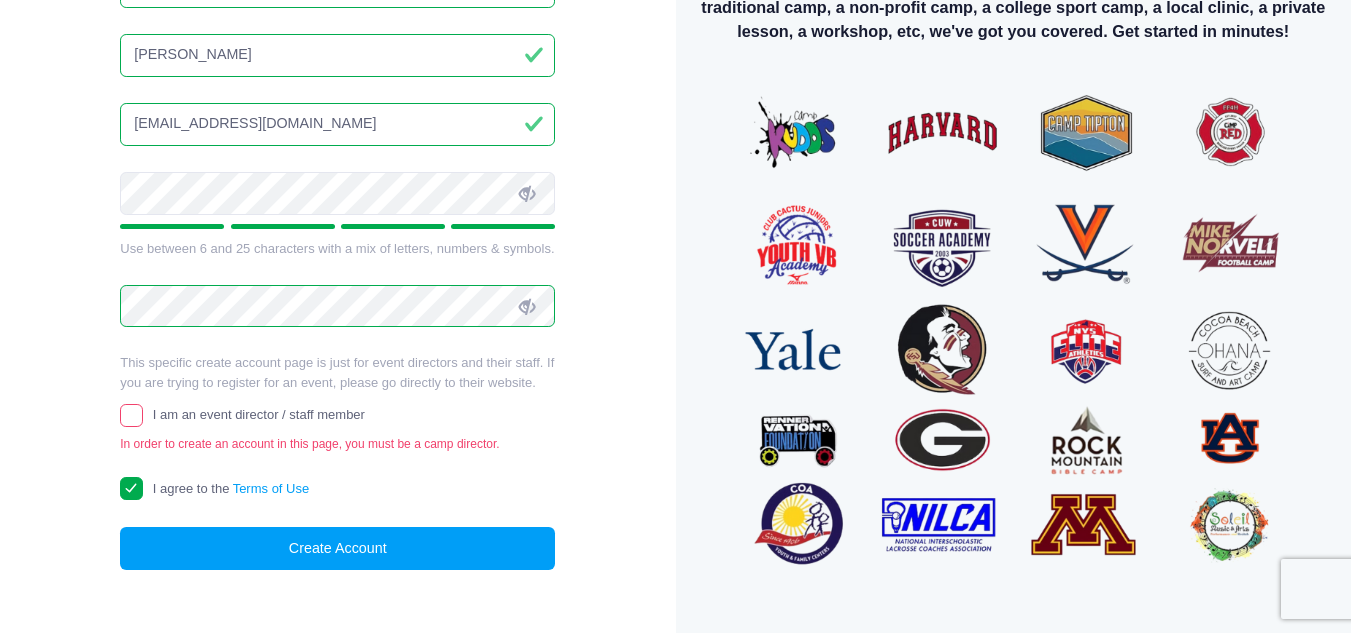 click at bounding box center (527, 194) 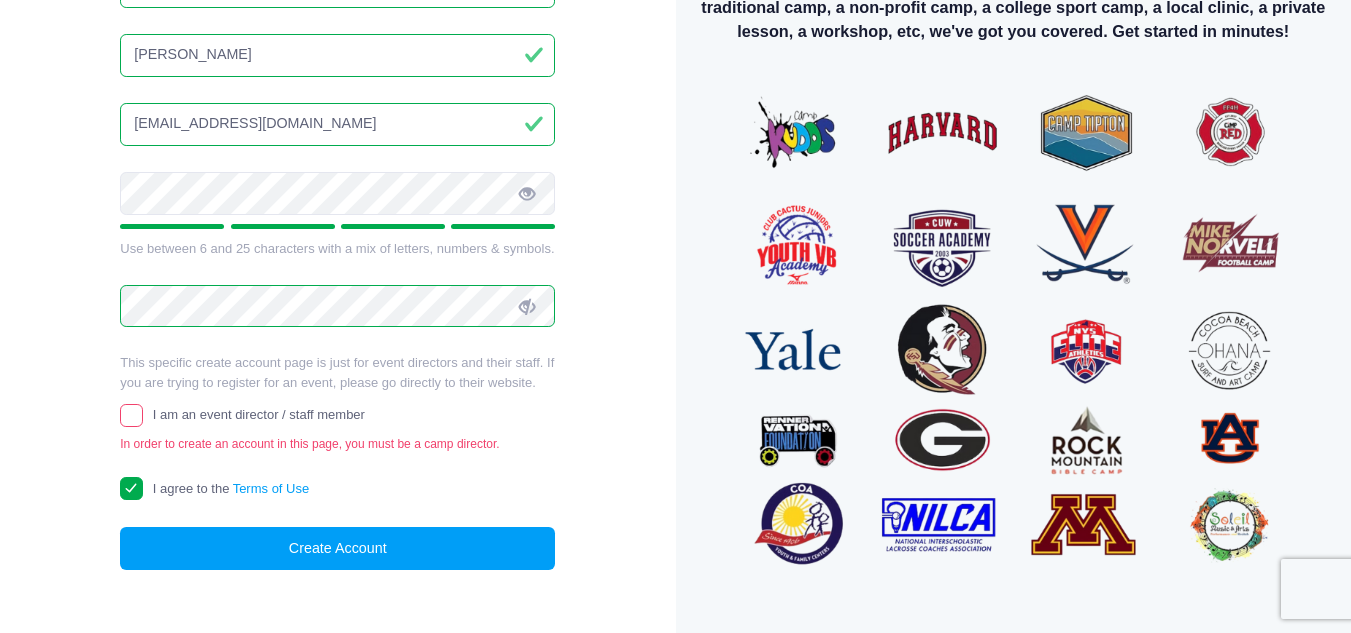 click at bounding box center [527, 307] 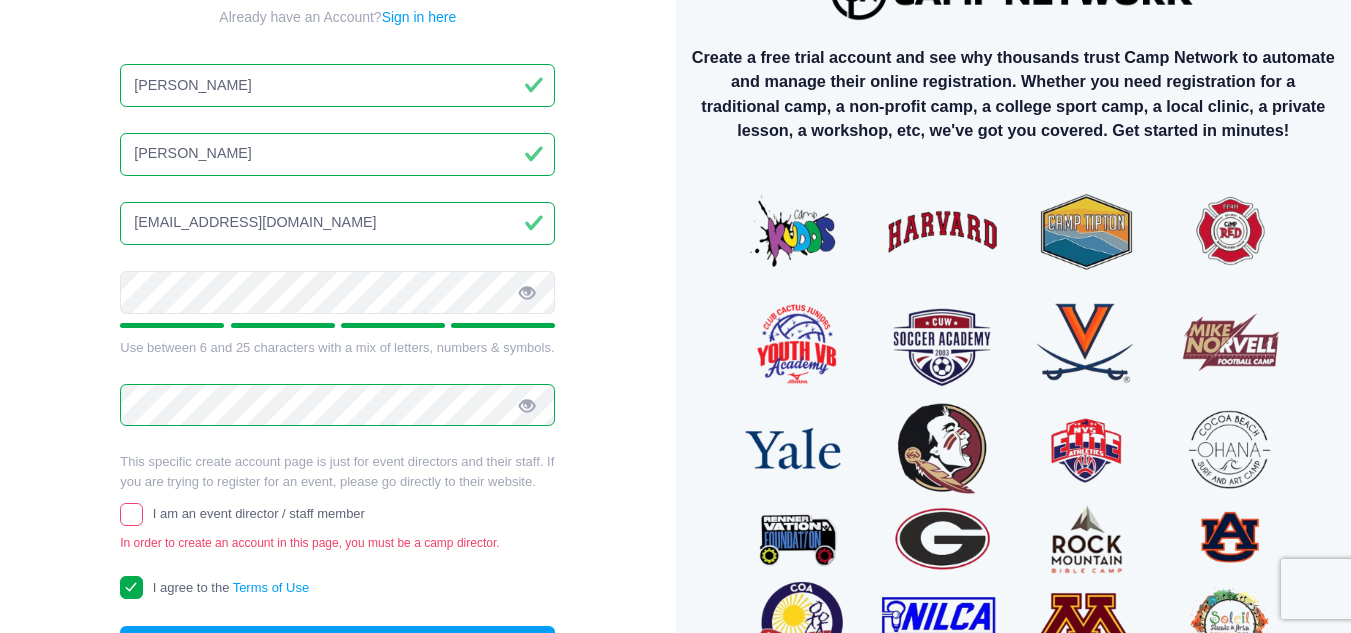 scroll, scrollTop: 0, scrollLeft: 0, axis: both 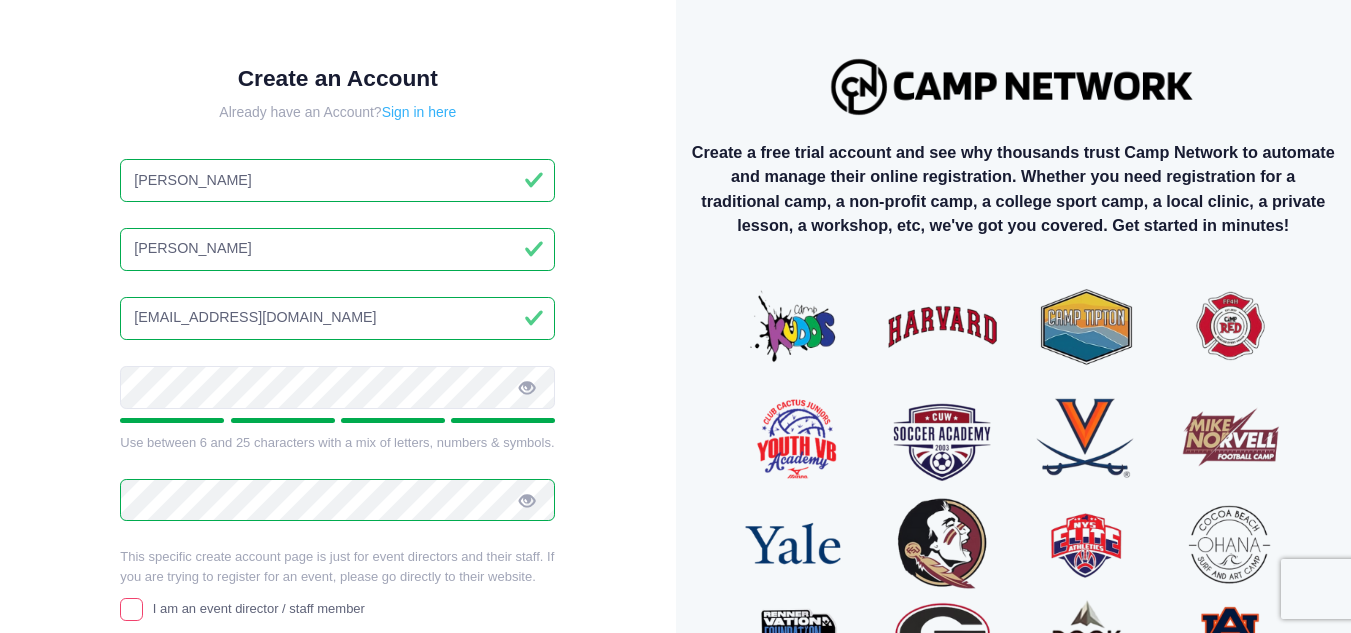 click on "Sign in here" at bounding box center (419, 112) 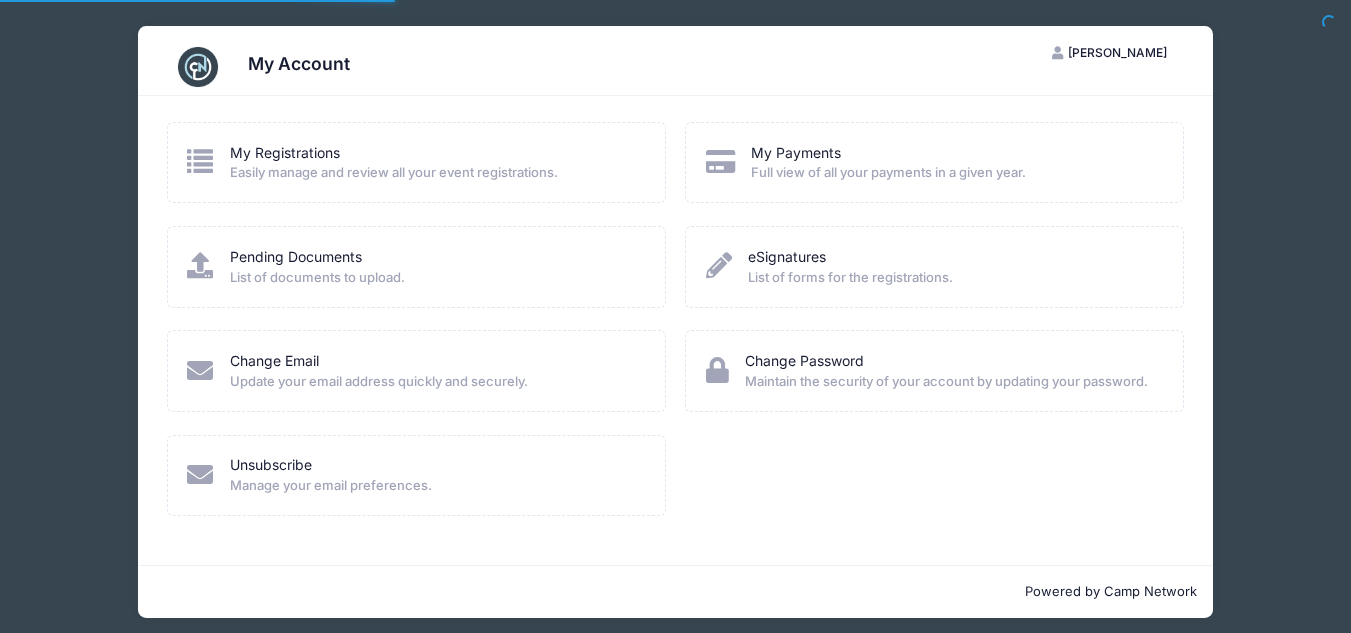 scroll, scrollTop: 0, scrollLeft: 0, axis: both 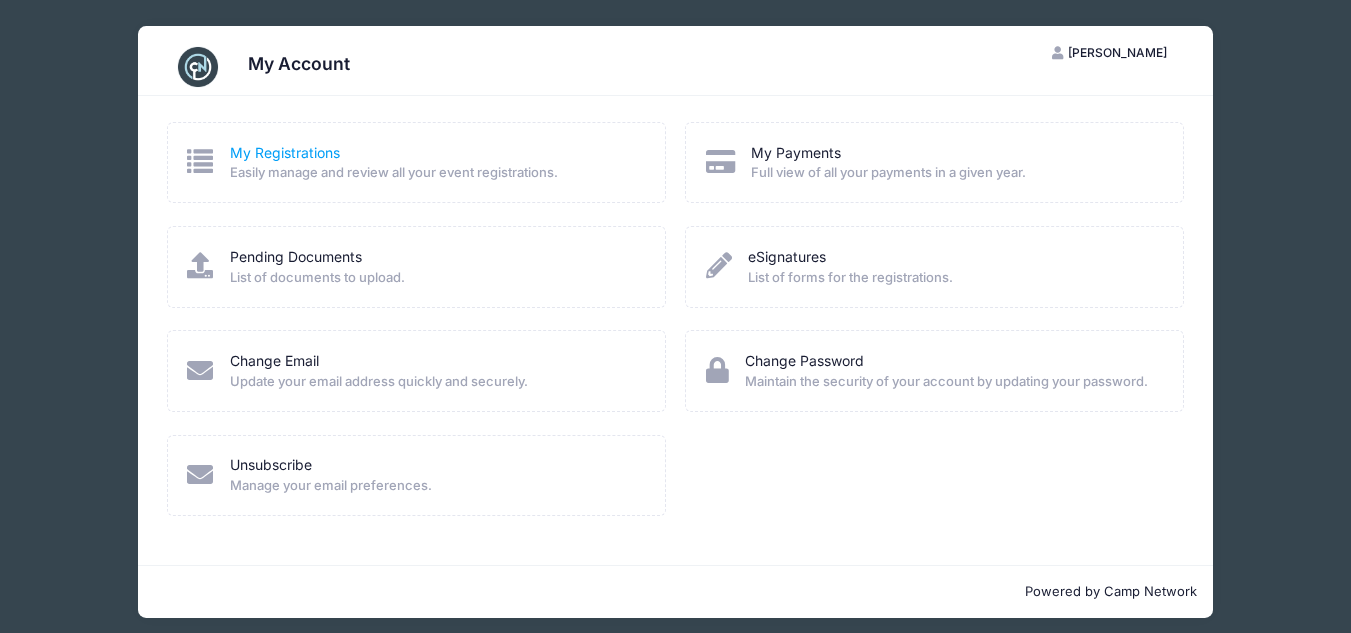 click on "My Registrations" at bounding box center (285, 152) 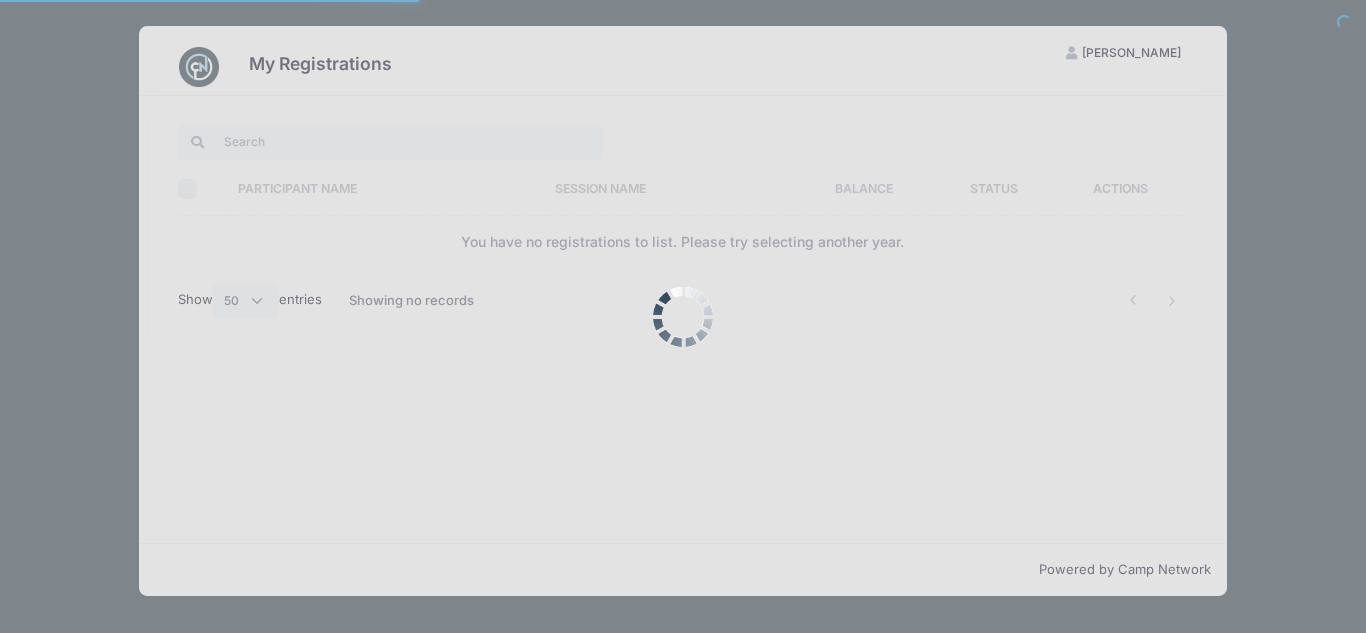 select on "50" 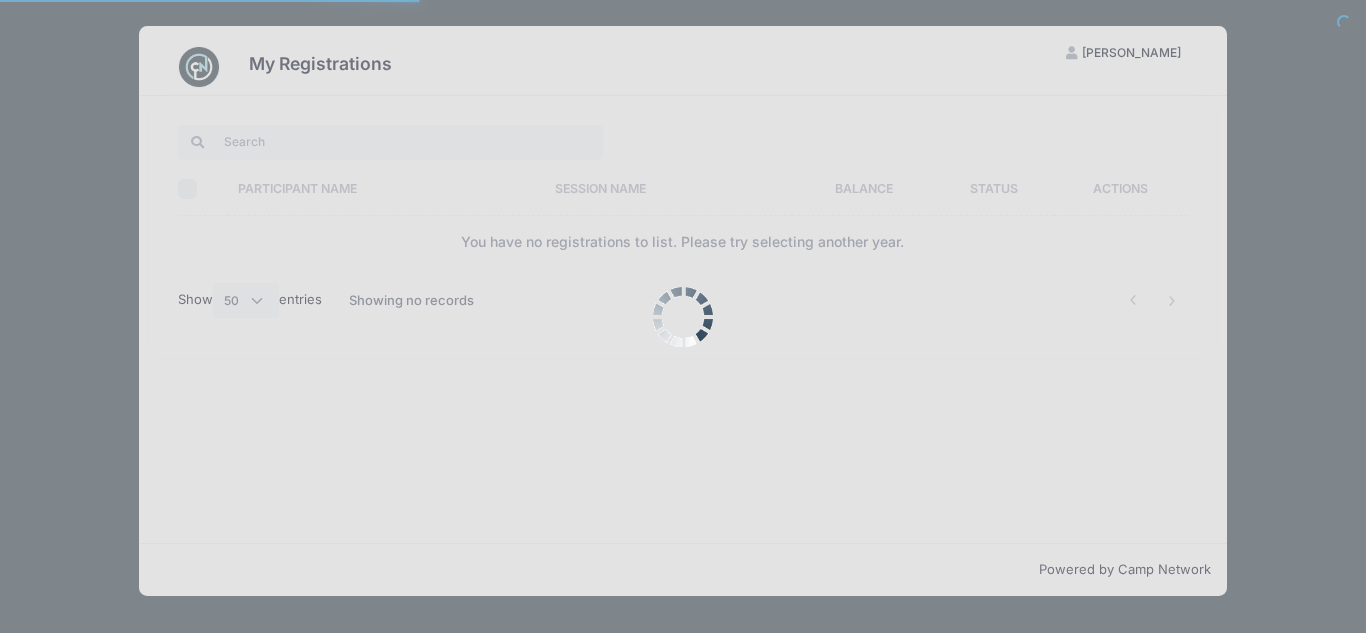 scroll, scrollTop: 0, scrollLeft: 0, axis: both 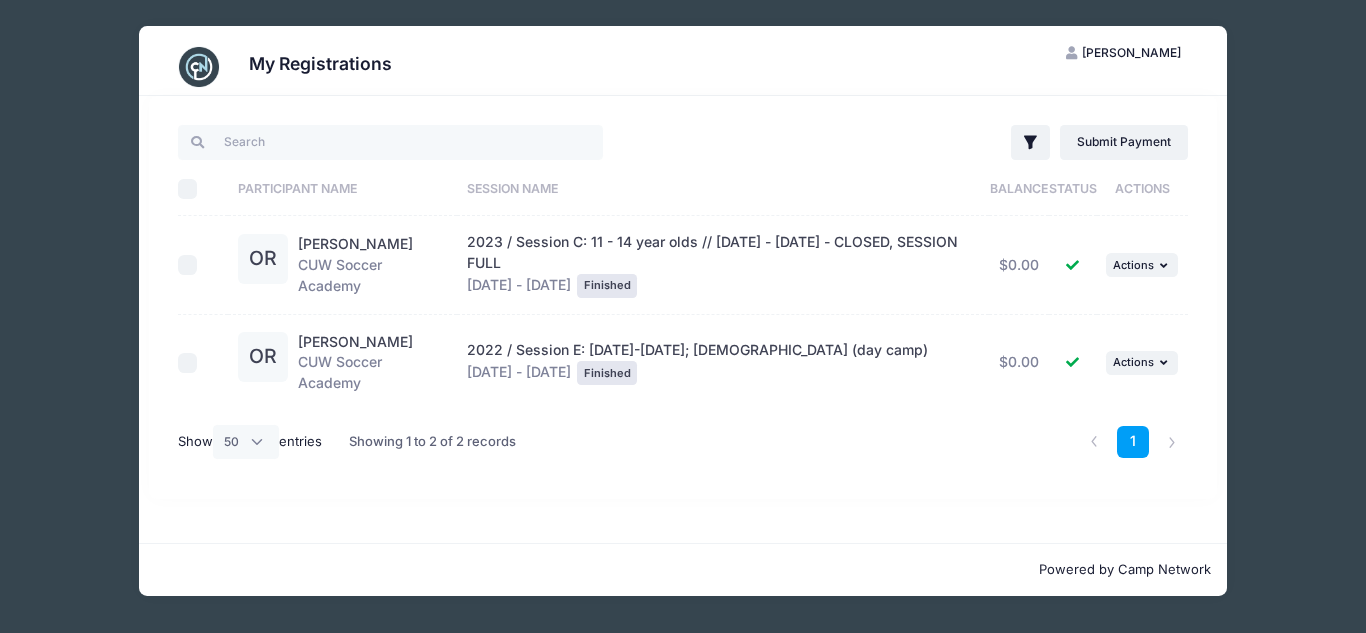 click on "[PERSON_NAME]" at bounding box center (1131, 52) 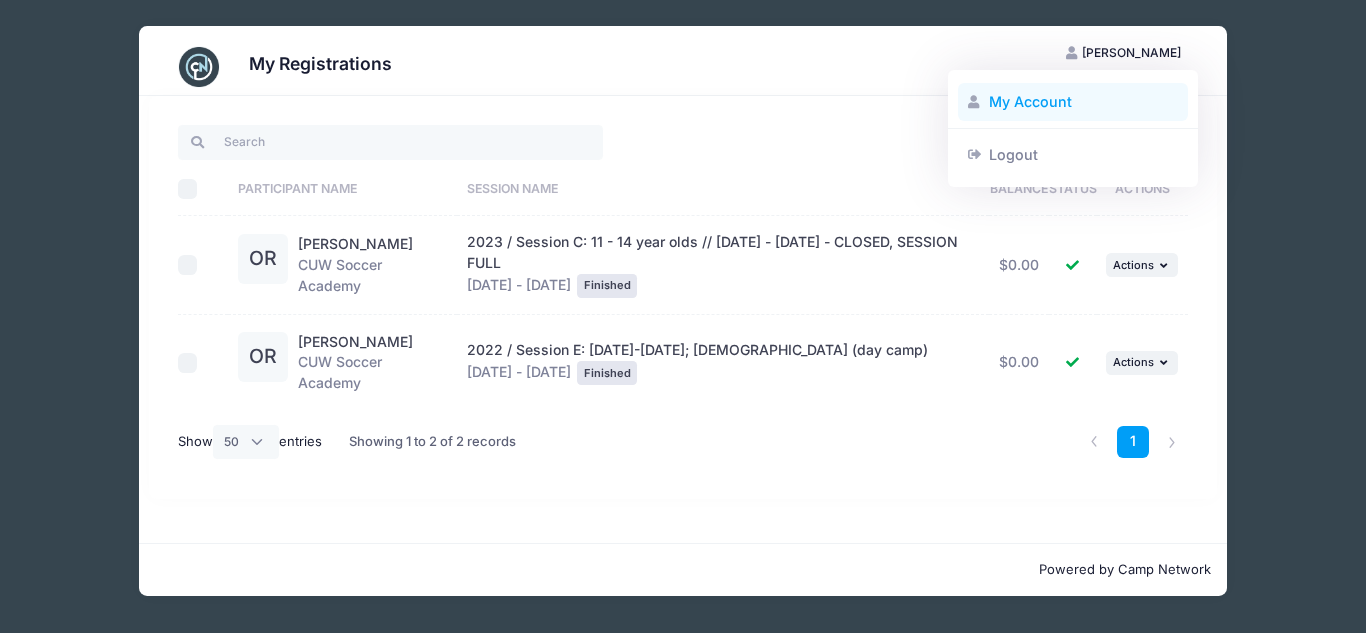 click on "My Account" at bounding box center [1073, 102] 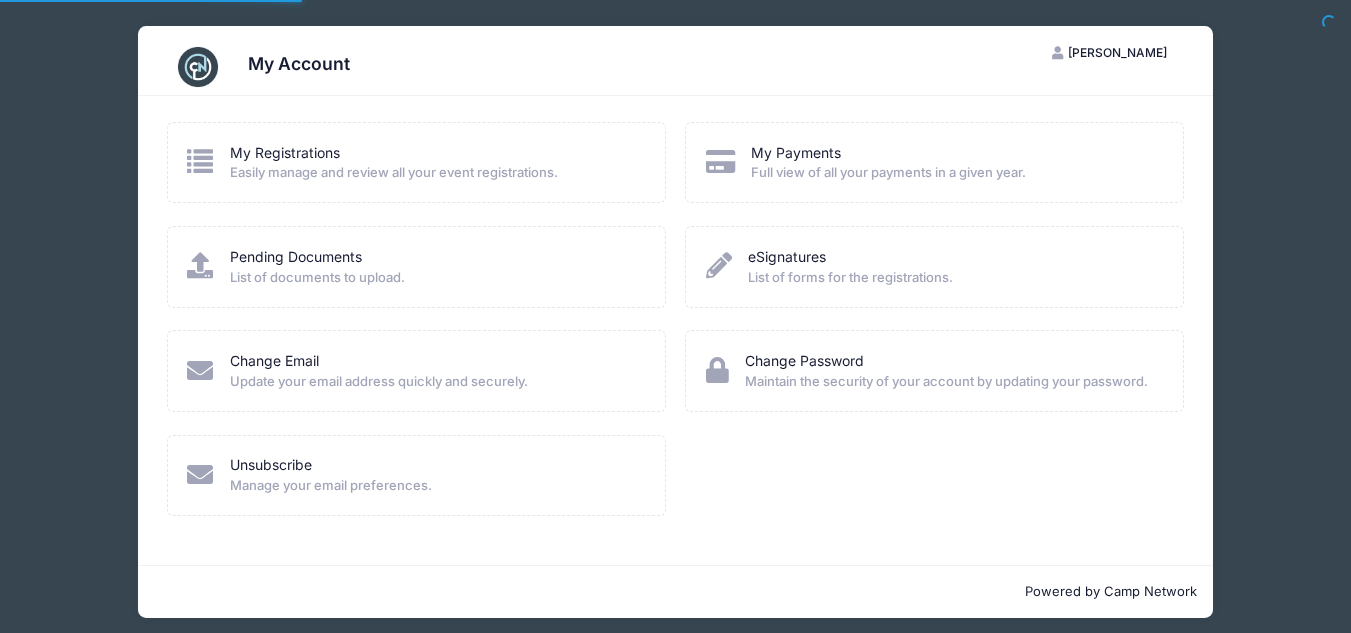 scroll, scrollTop: 0, scrollLeft: 0, axis: both 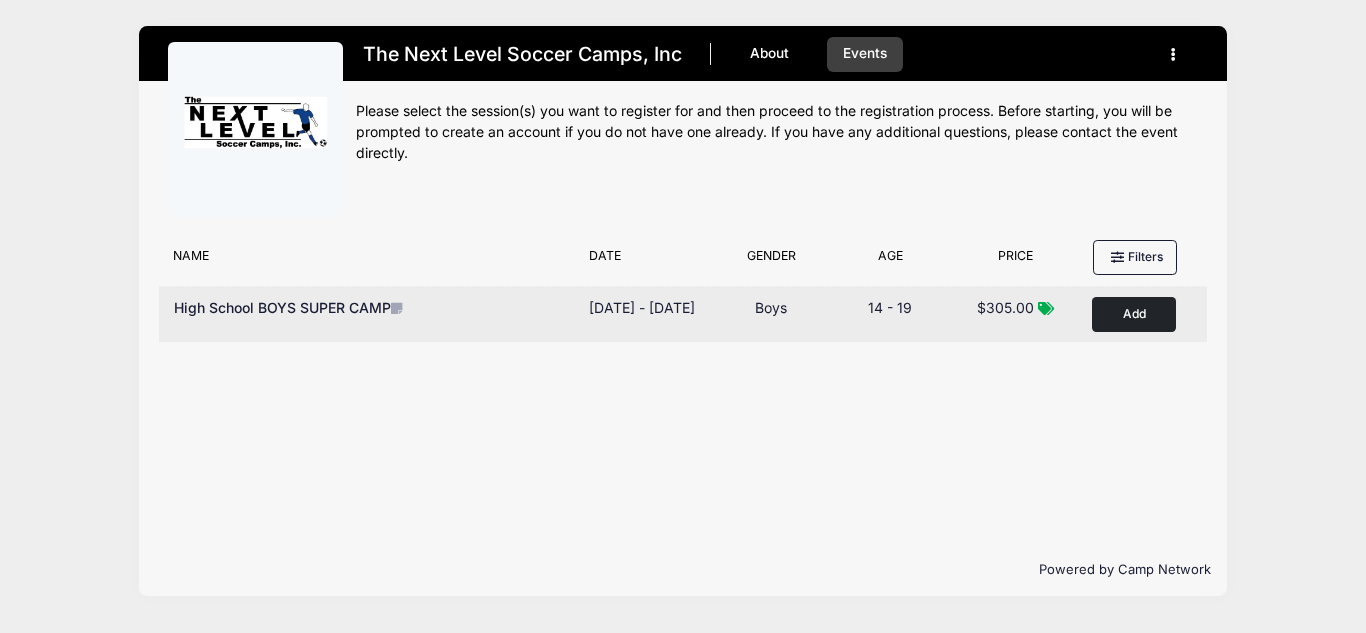 click on "Add" at bounding box center (1134, 314) 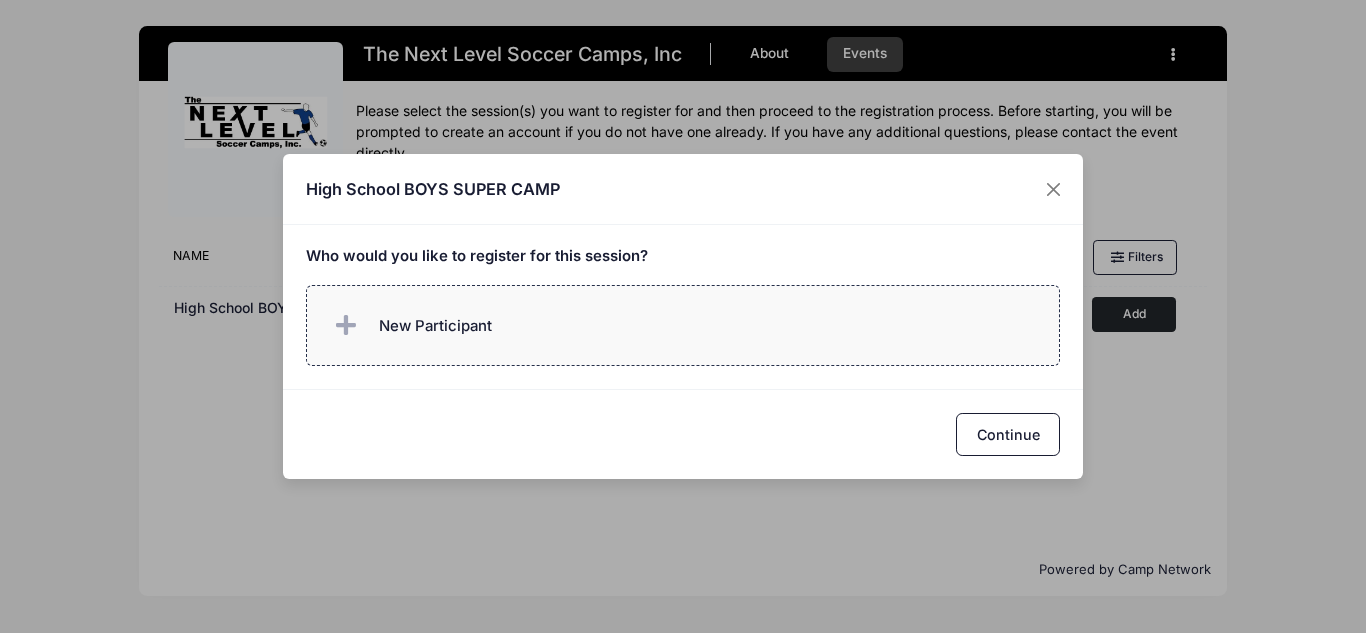 click on "New Participant" at bounding box center (435, 326) 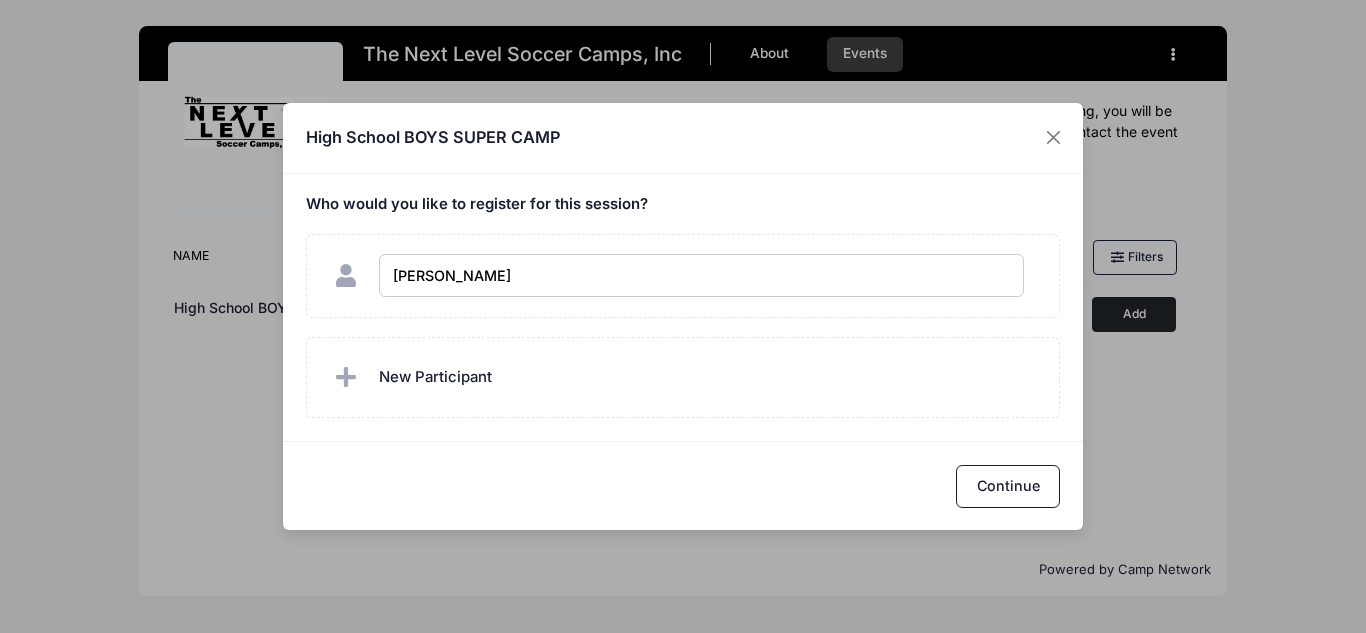 type on "Owen Richards" 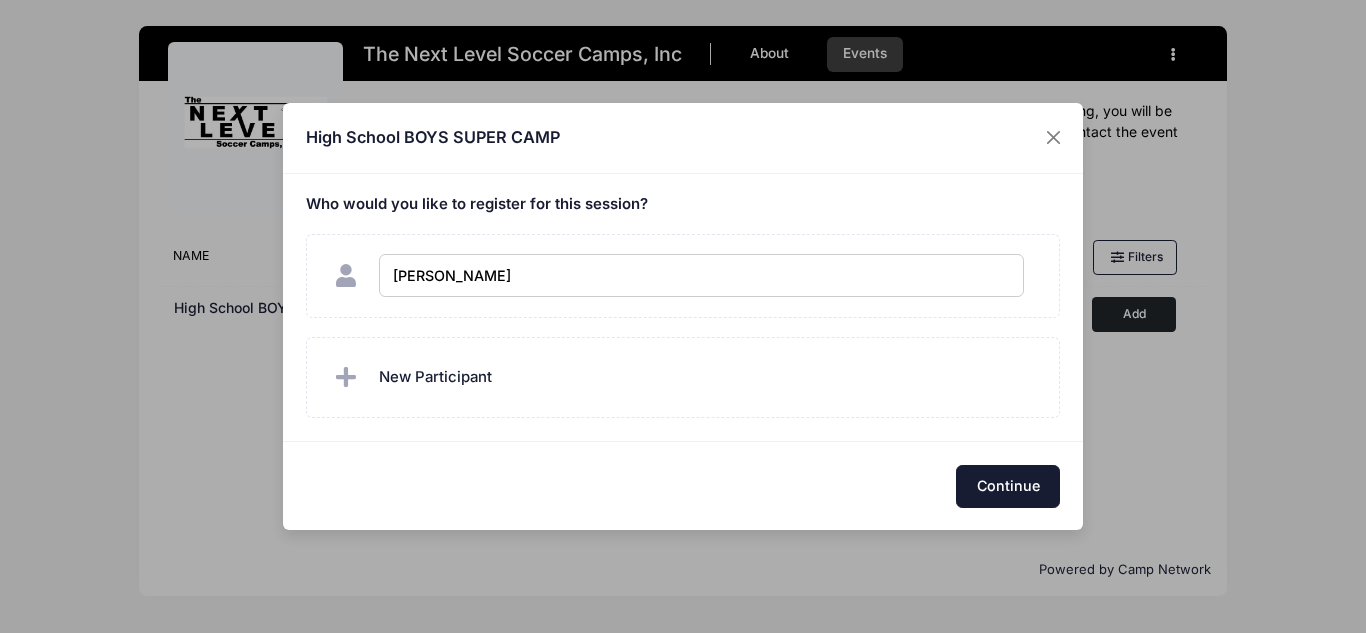 checkbox on "true" 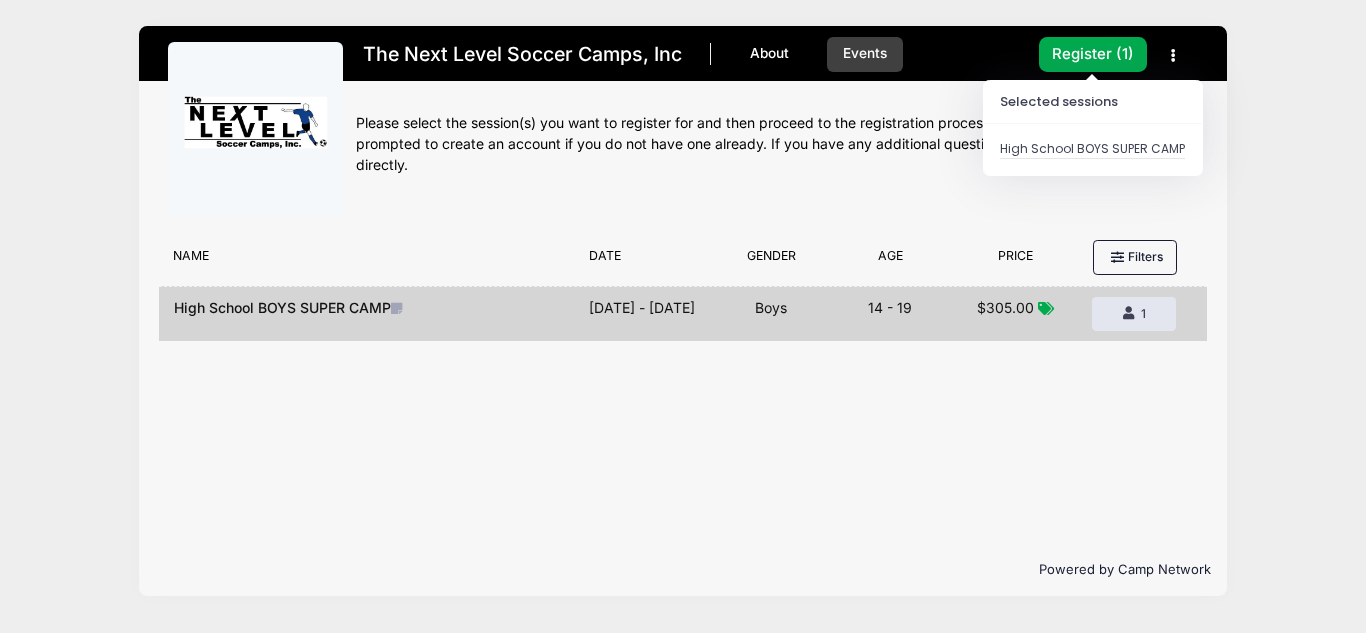 click on "The Next Level Soccer Camps, Inc
About
Events
1 Session
$305.00
Register ( 1 )
My Account
Logout" at bounding box center (777, 63) 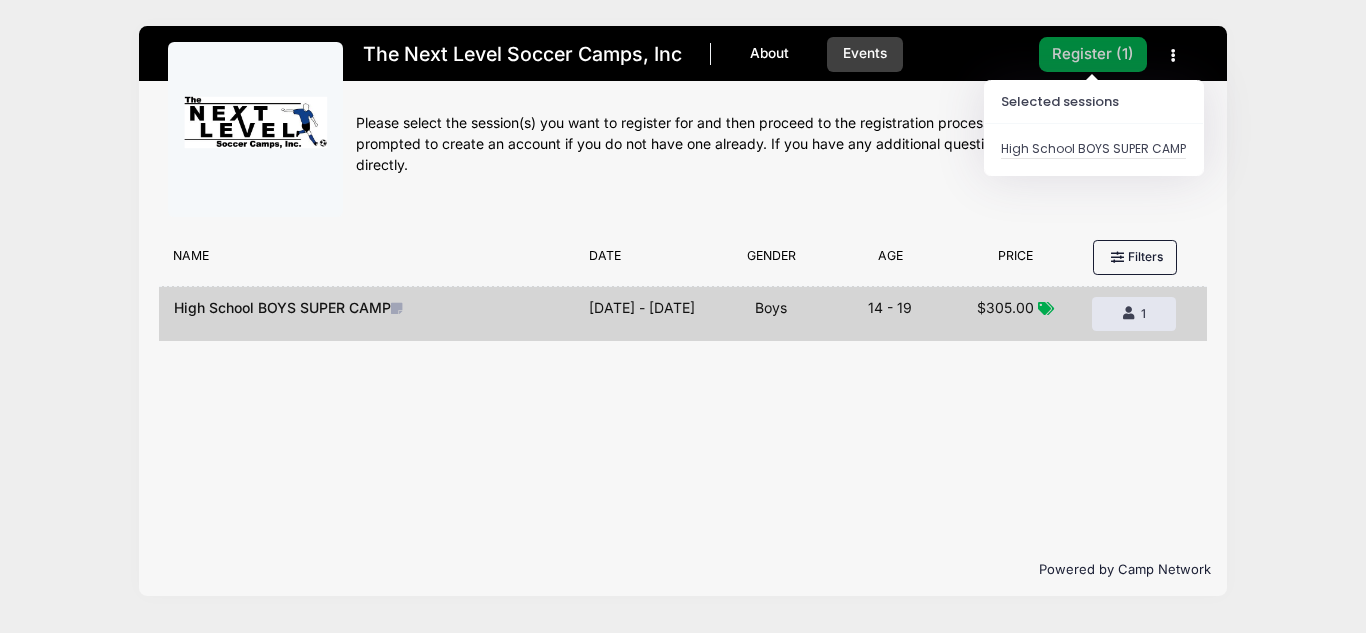 click on "Register ( 1 )" at bounding box center [1093, 54] 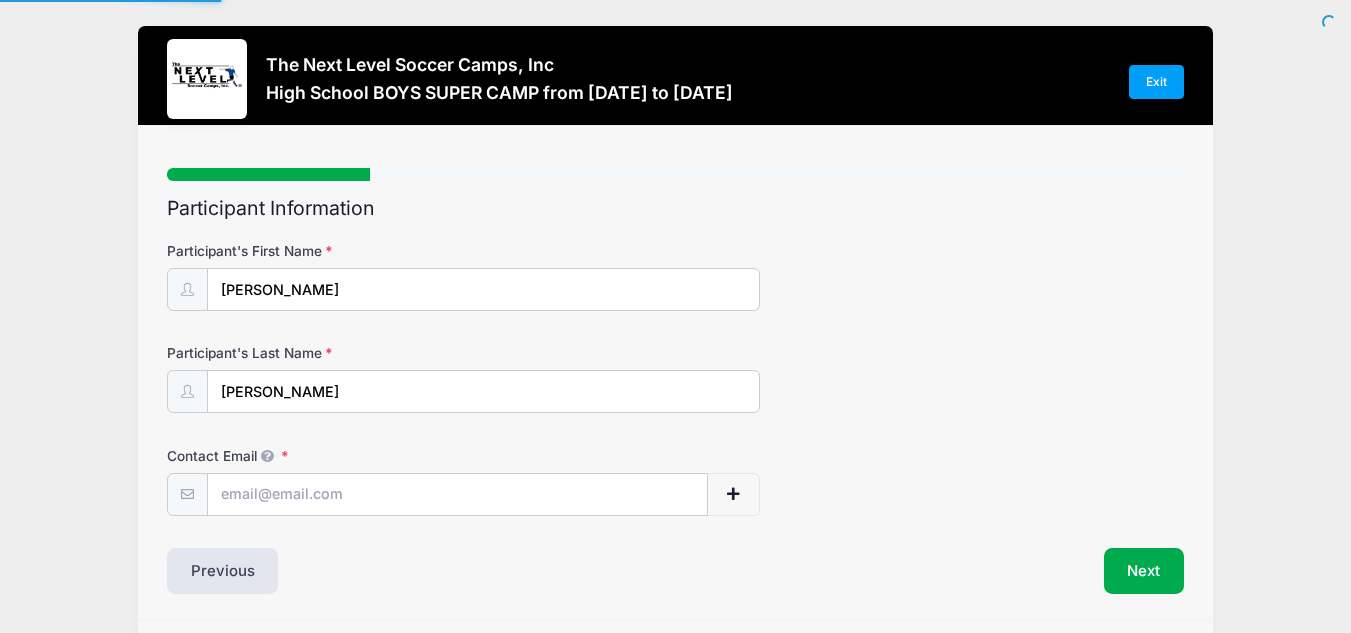 scroll, scrollTop: 0, scrollLeft: 0, axis: both 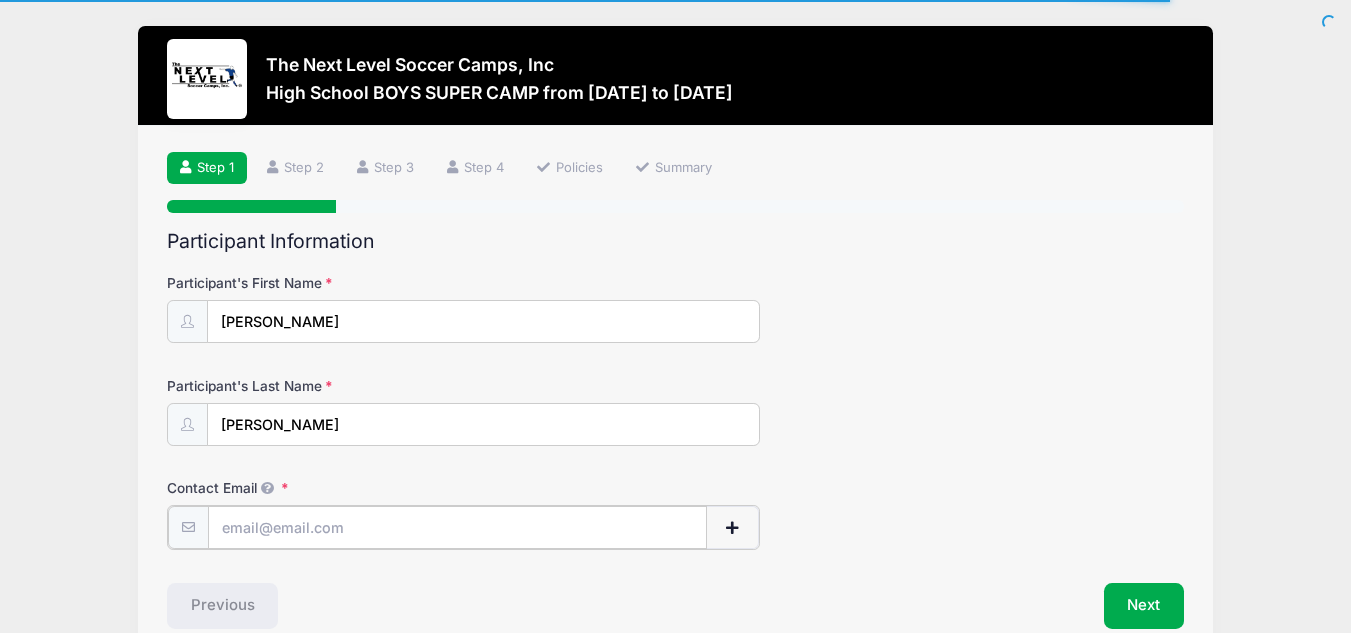 click on "Contact Email" at bounding box center (457, 527) 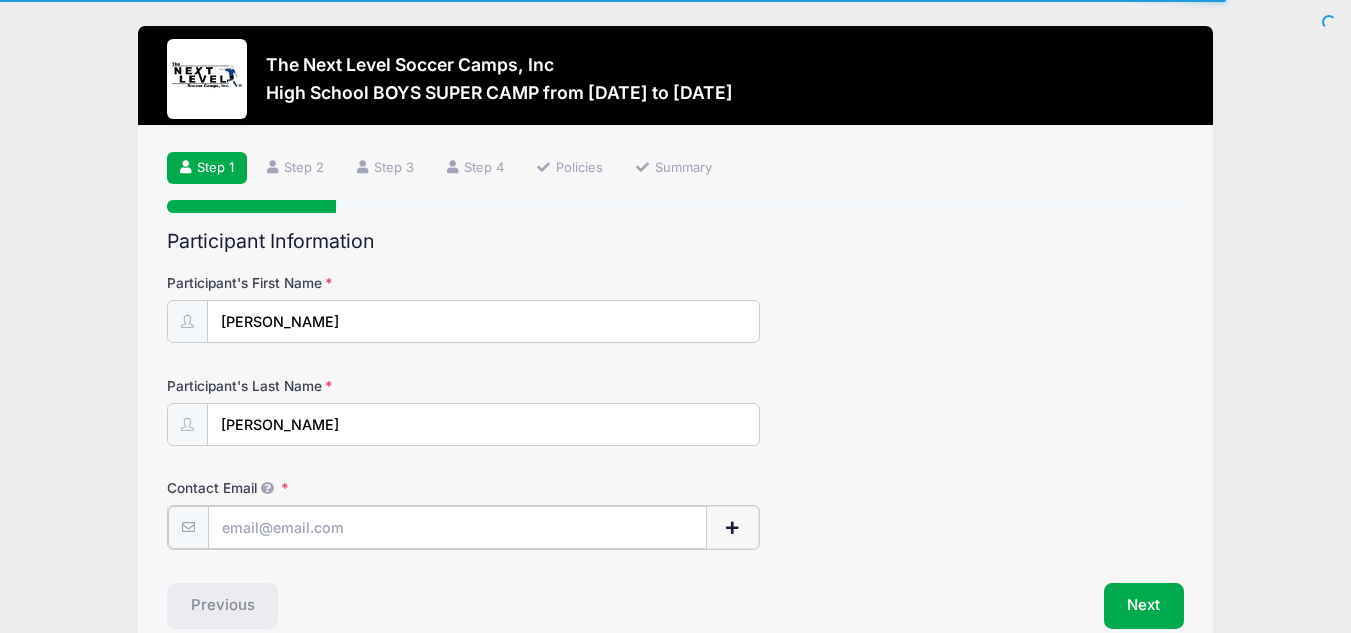 type on "[EMAIL_ADDRESS][DOMAIN_NAME]" 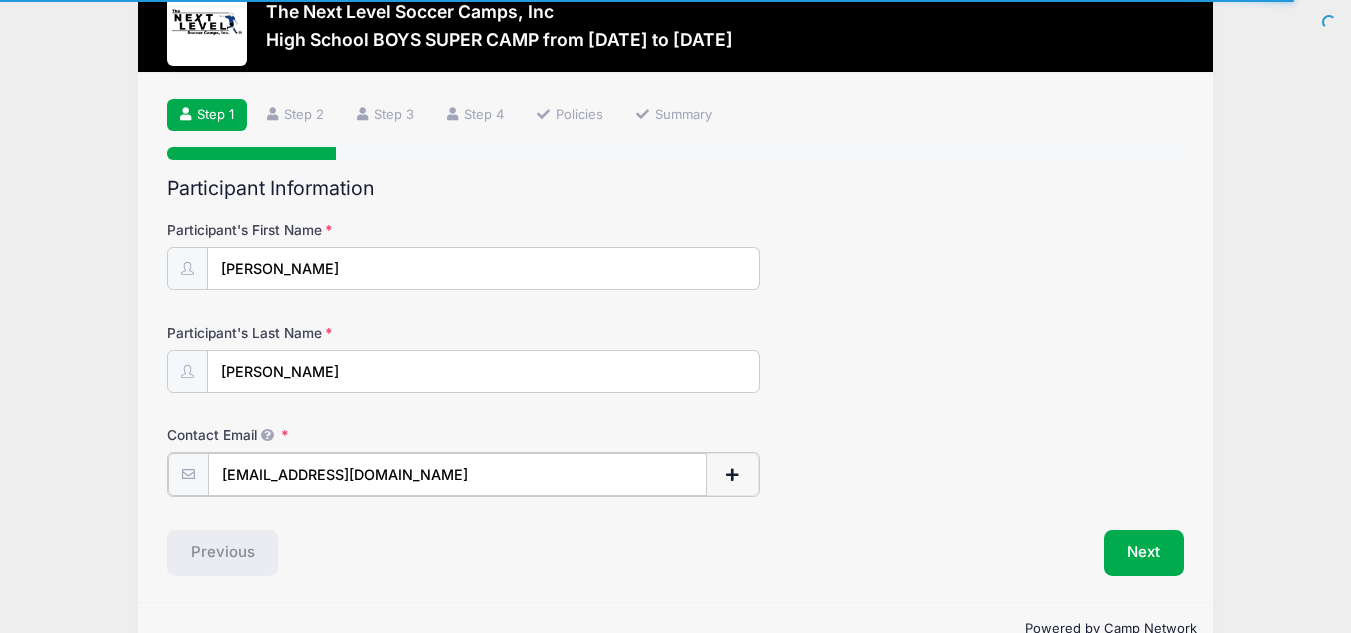 scroll, scrollTop: 101, scrollLeft: 0, axis: vertical 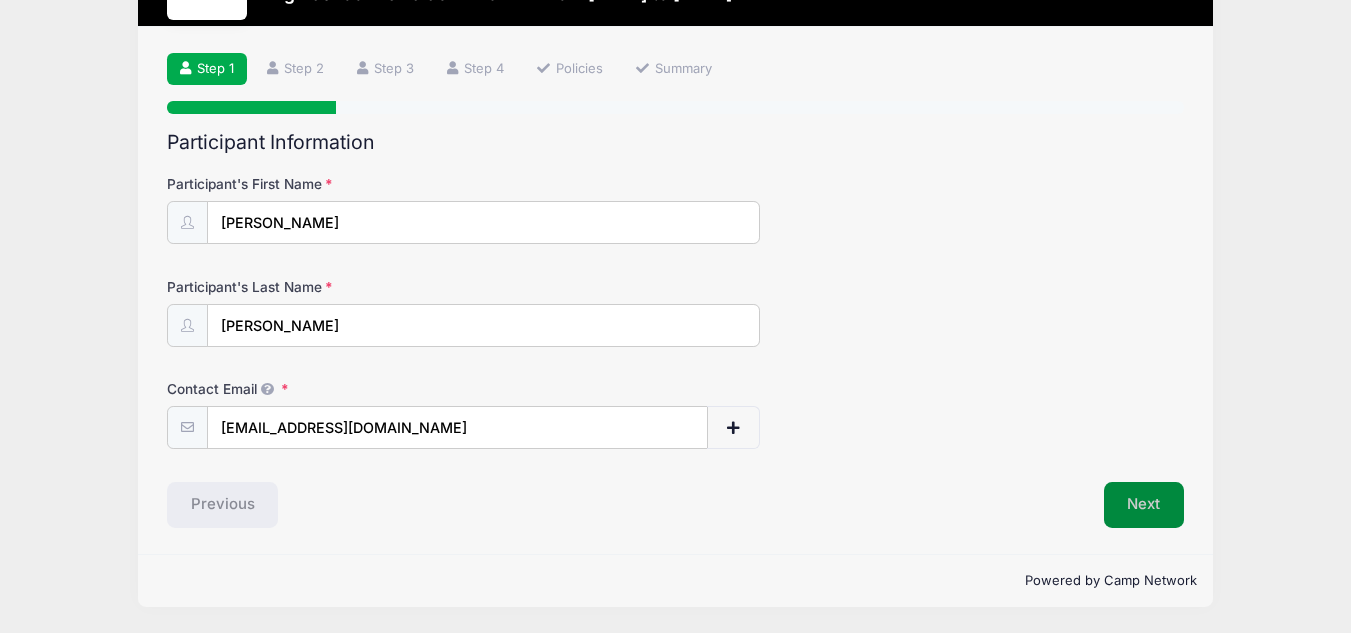 click on "Next" at bounding box center [1144, 505] 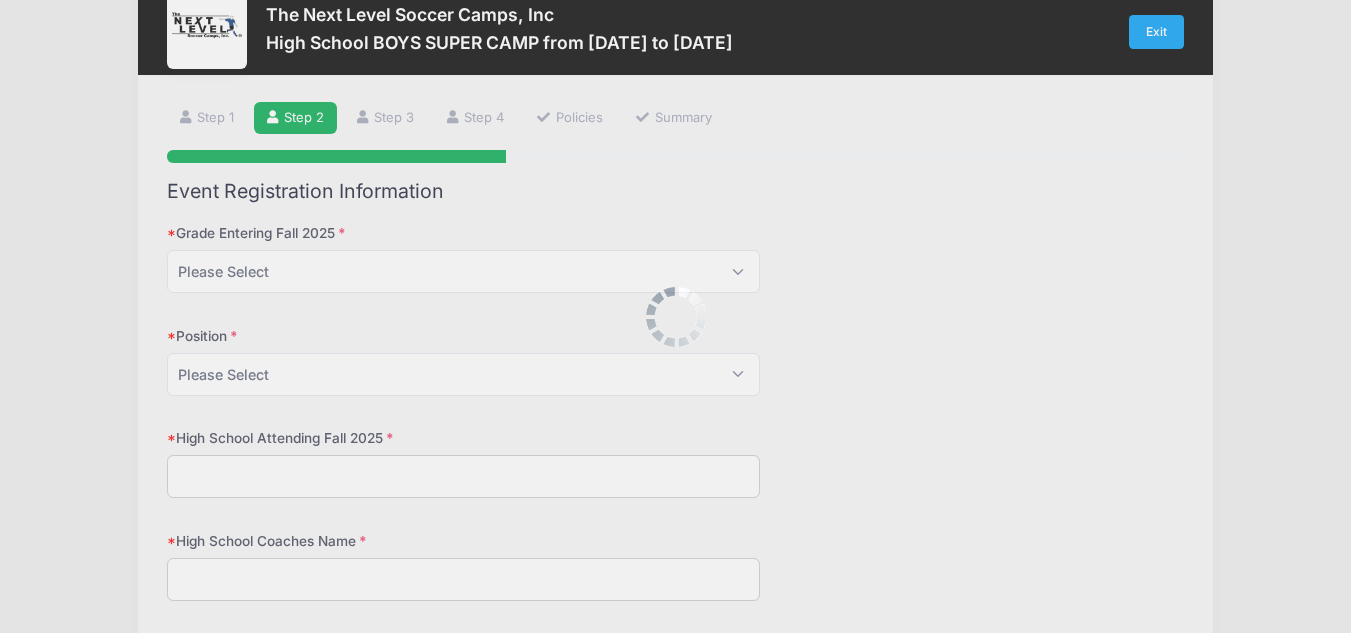 scroll, scrollTop: 0, scrollLeft: 0, axis: both 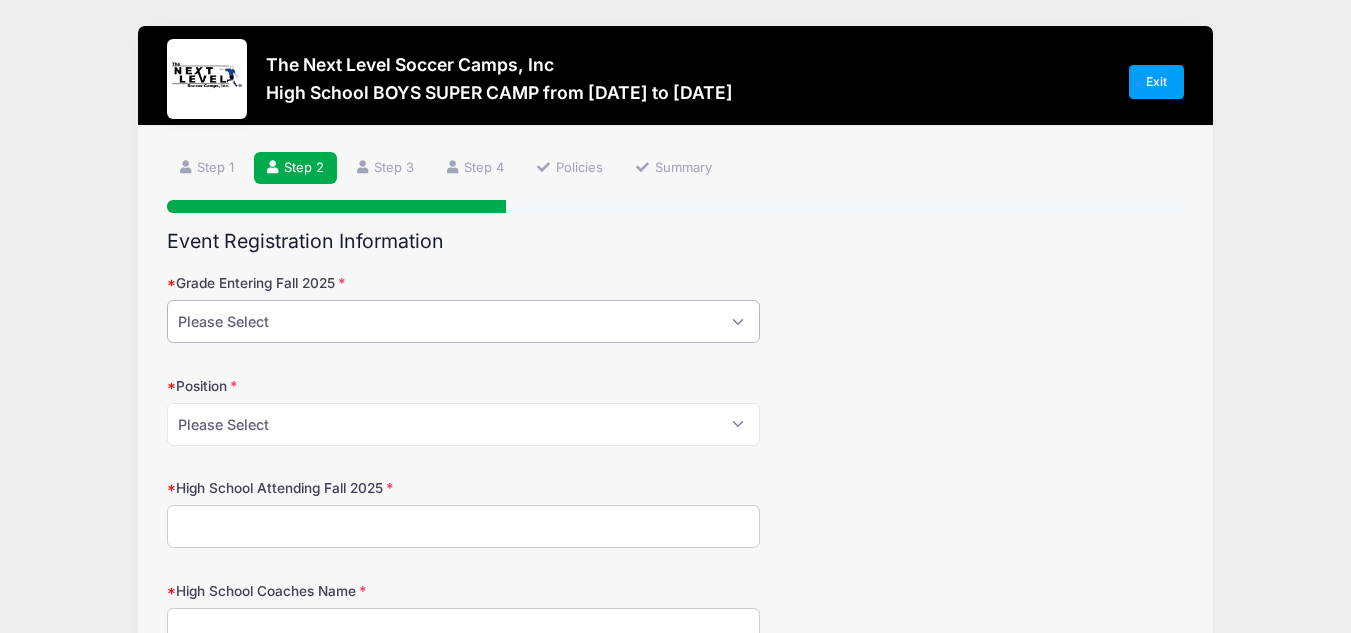 click on "Please Select 8th Grade
Freshman
Sophomore
Junior
Senior" at bounding box center [463, 321] 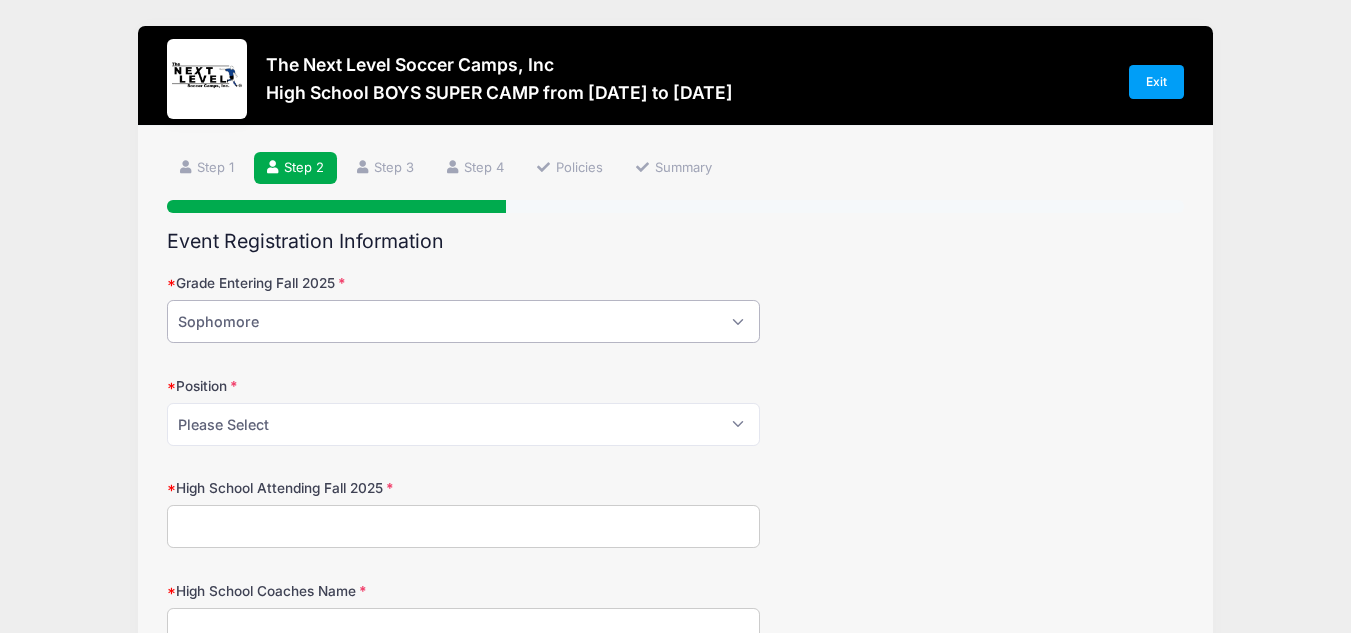 click on "Please Select 8th Grade
Freshman
Sophomore
Junior
Senior" at bounding box center [463, 321] 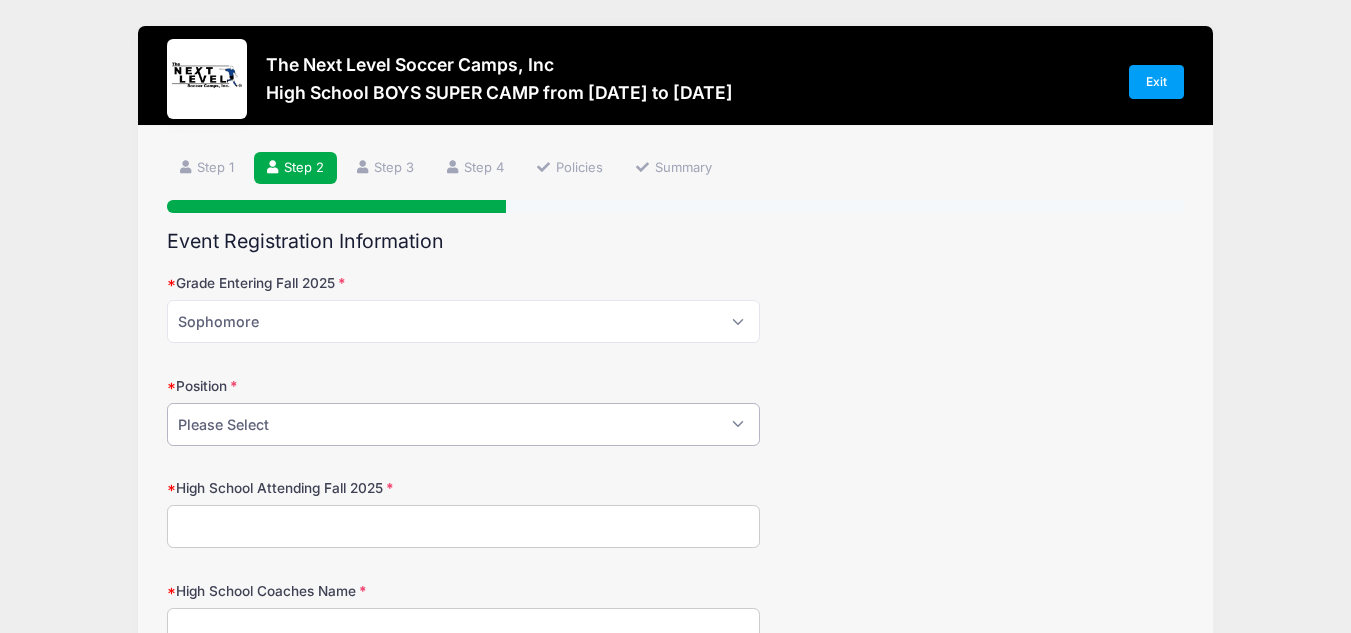 click on "Please Select Field Player
Goalkeeper" at bounding box center [463, 424] 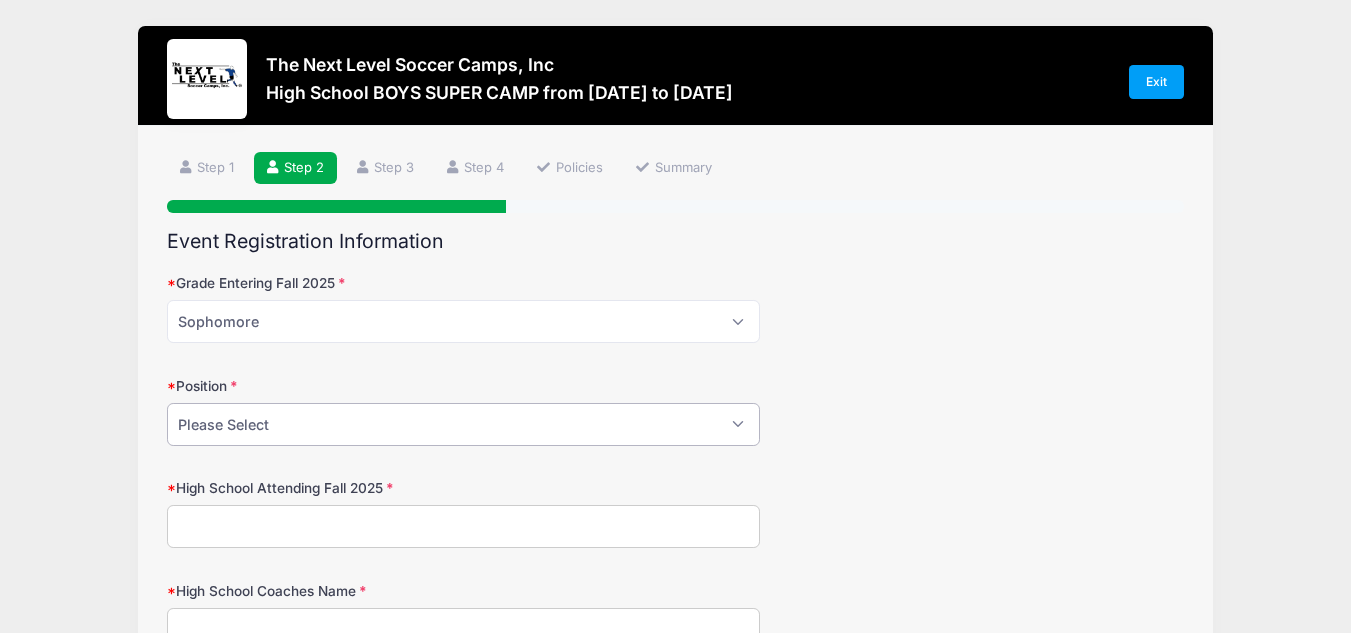 select on "Field Player" 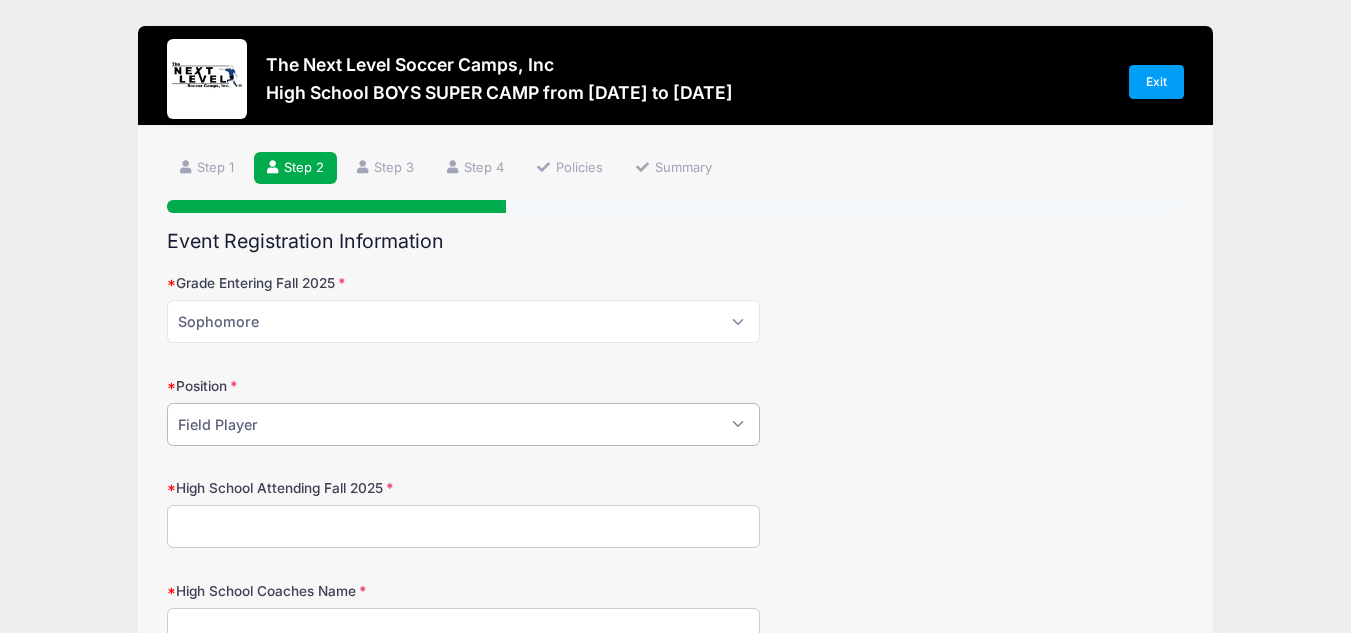 click on "Please Select Field Player
Goalkeeper" at bounding box center (463, 424) 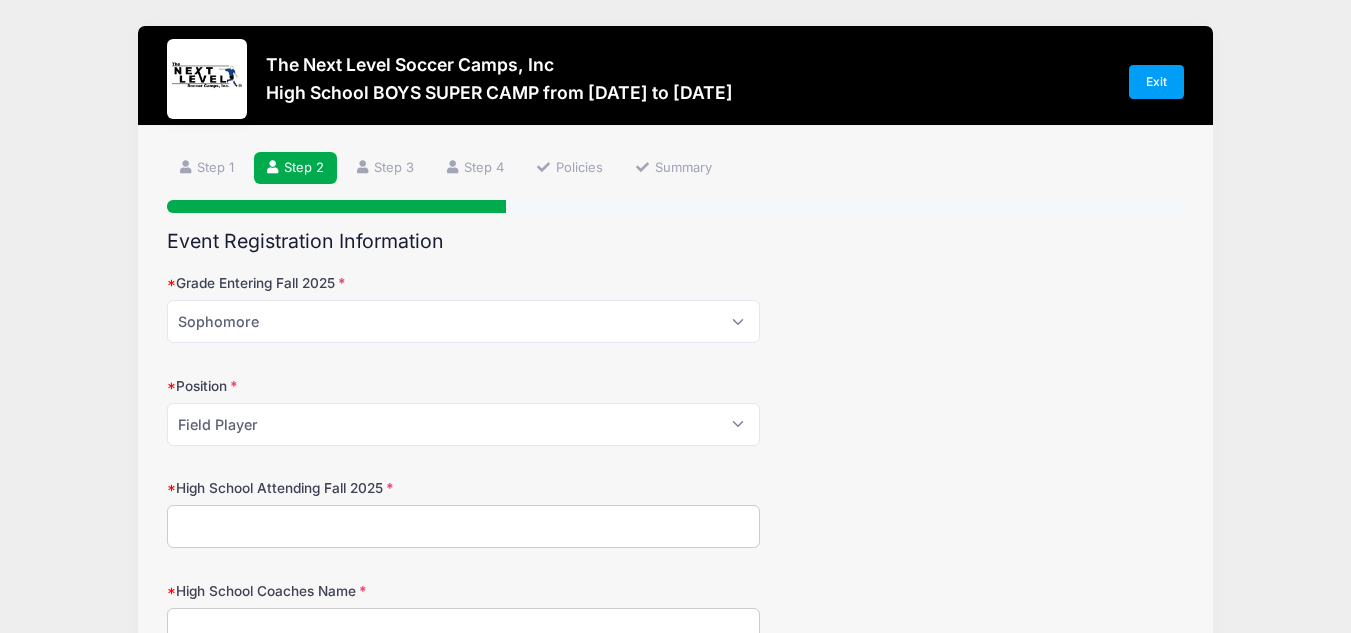 click on "High School Attending Fall 2025" at bounding box center (463, 526) 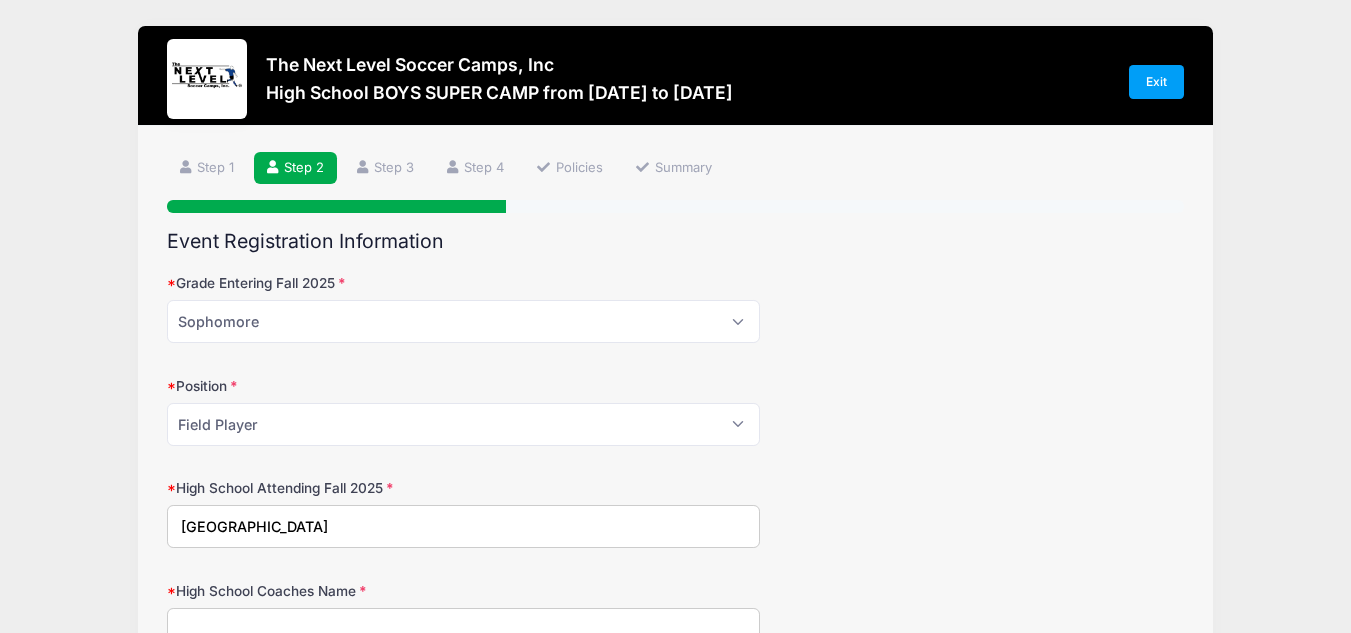 type on "[GEOGRAPHIC_DATA]" 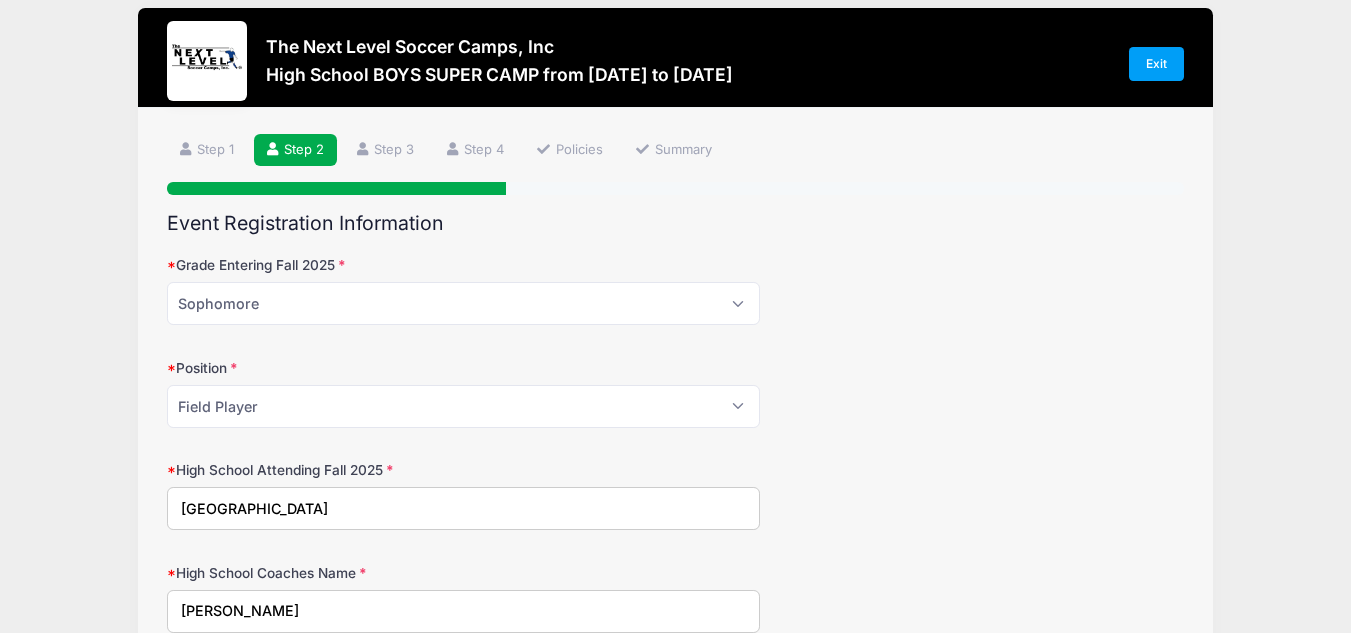 type on "Kyle Konkol" 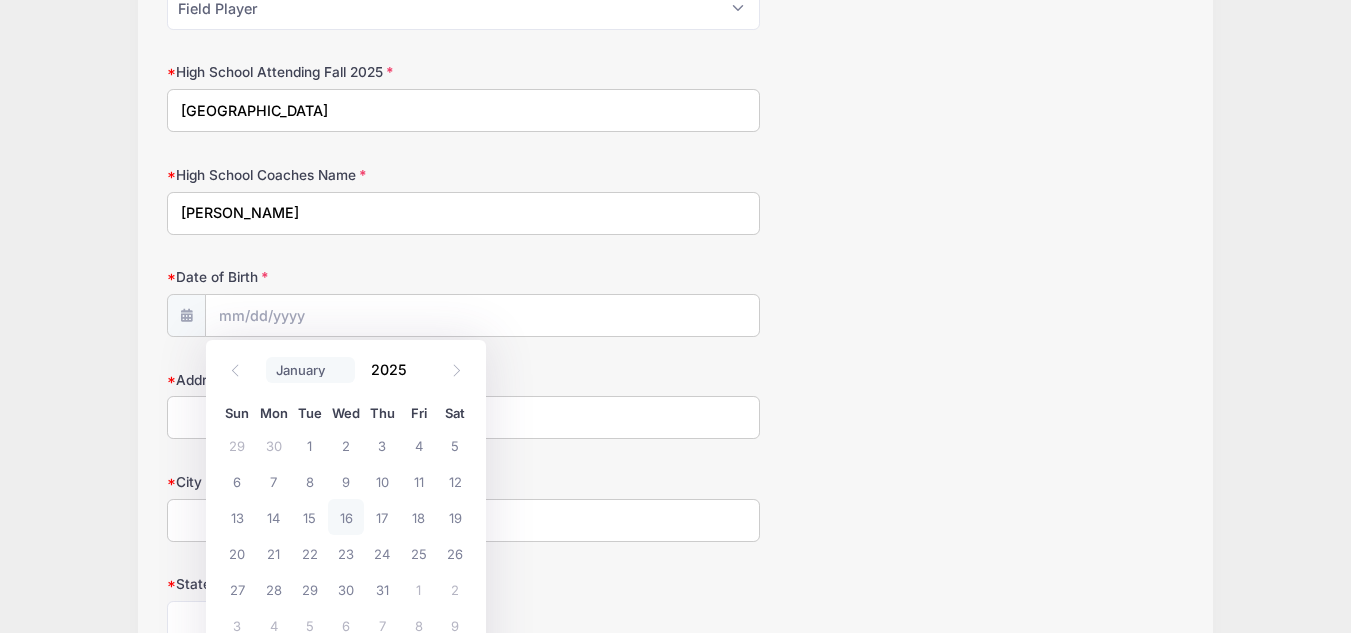 click on "January February March April May June July August September October November December" at bounding box center (310, 370) 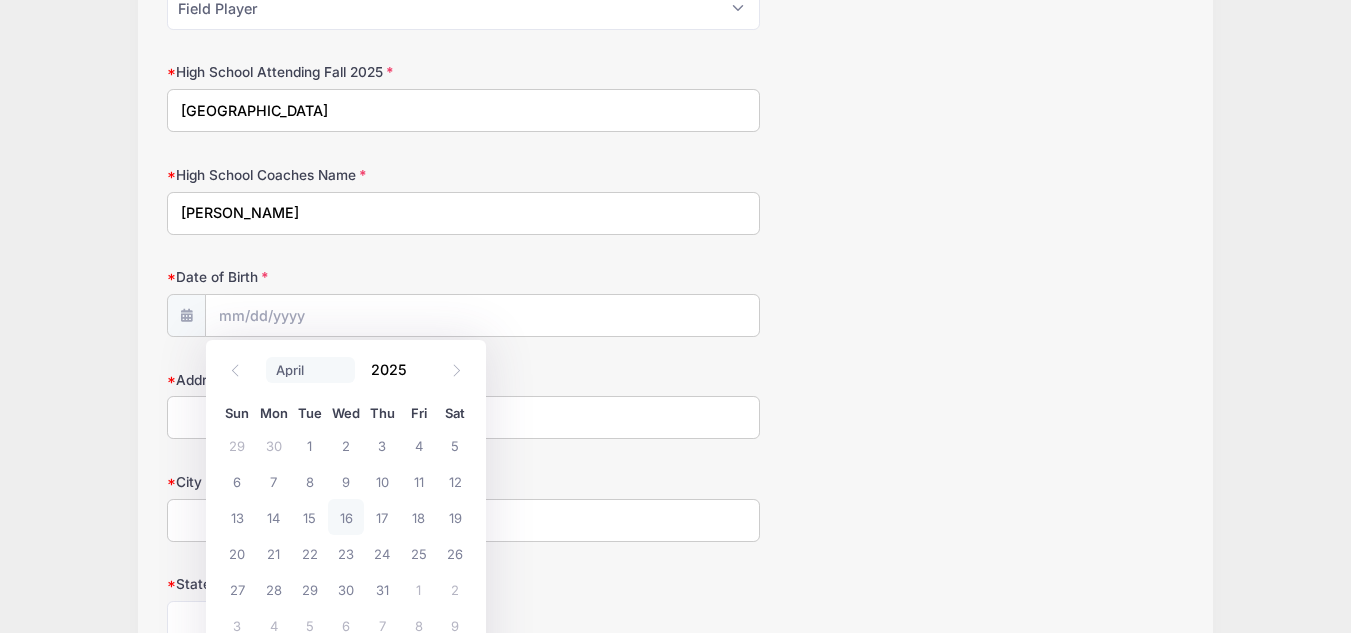 click on "January February March April May June July August September October November December" at bounding box center (310, 370) 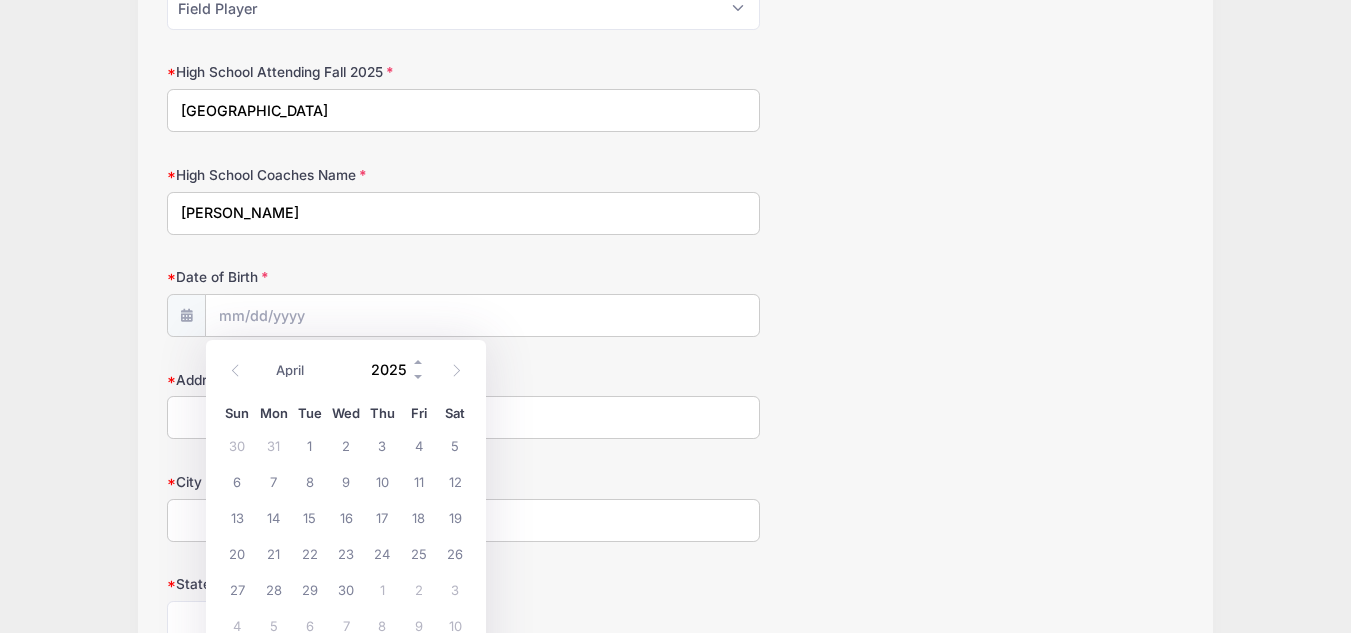 click on "2025" at bounding box center (393, 369) 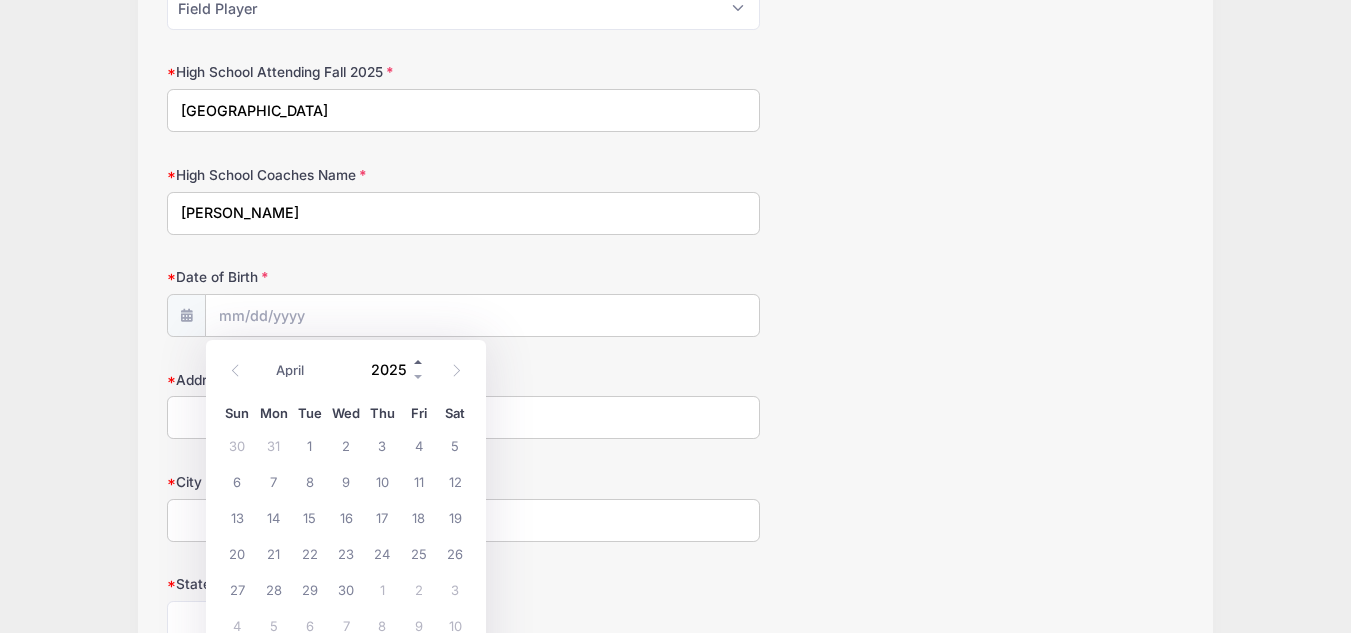 click at bounding box center (419, 361) 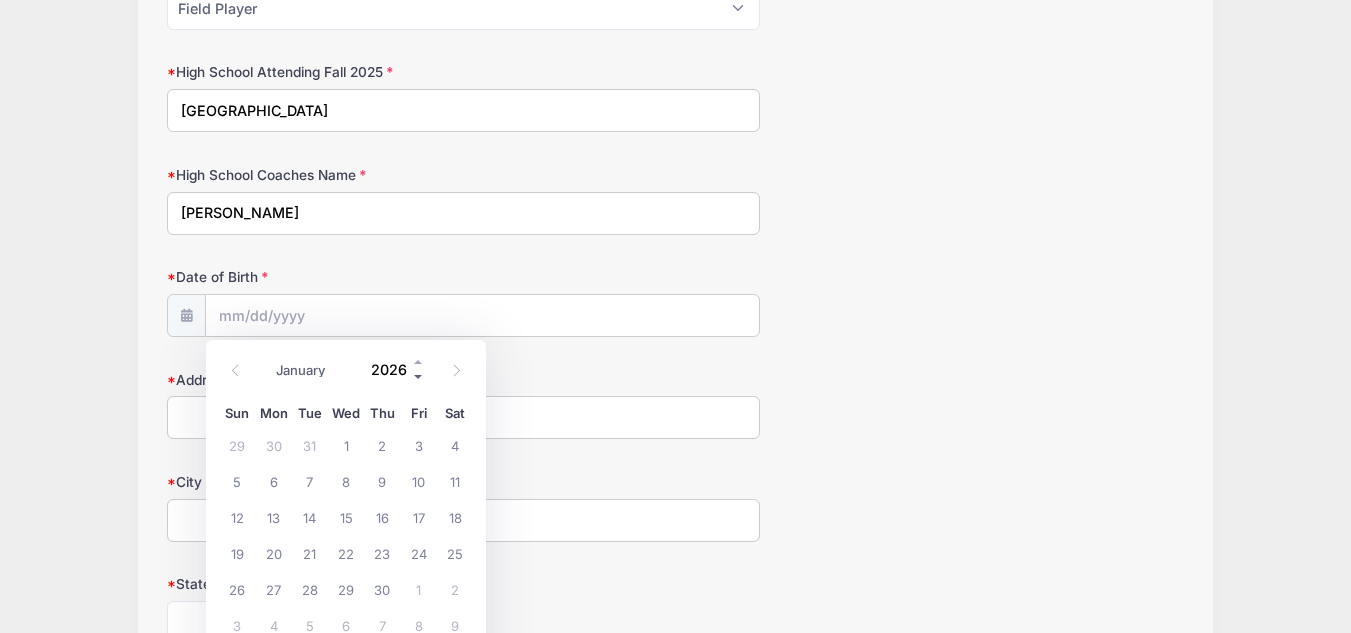 click at bounding box center [419, 376] 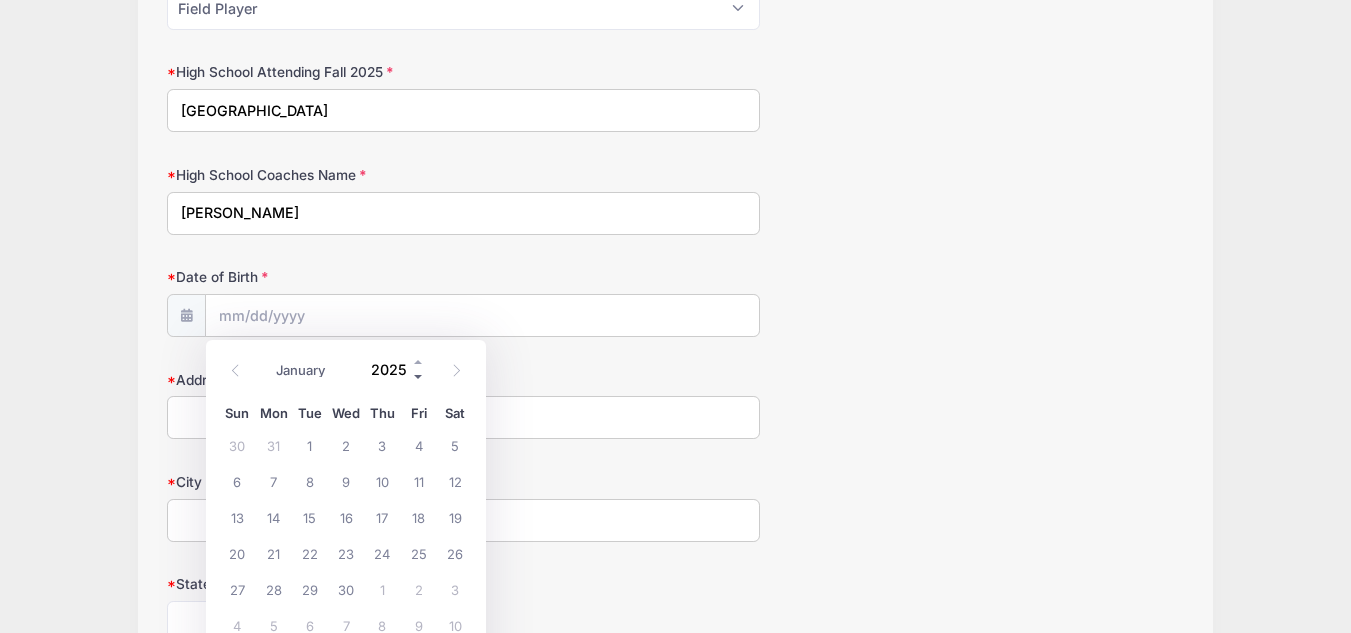 click at bounding box center [419, 376] 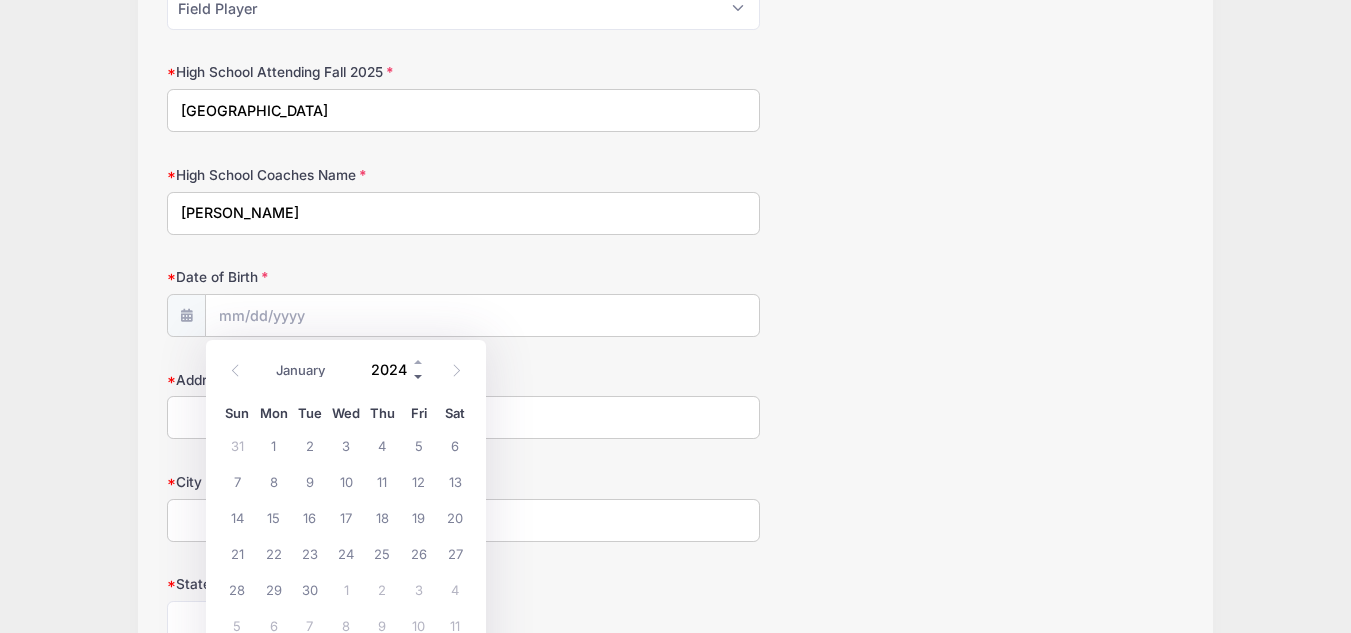 click at bounding box center [419, 376] 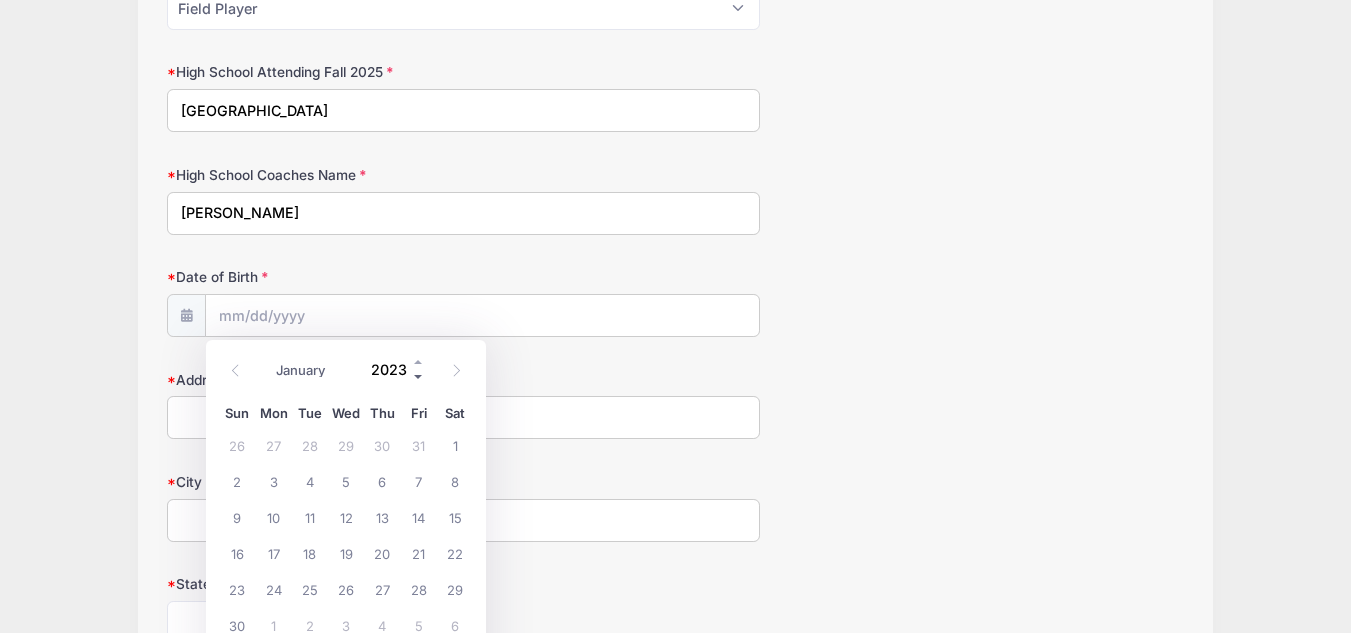 click at bounding box center [419, 376] 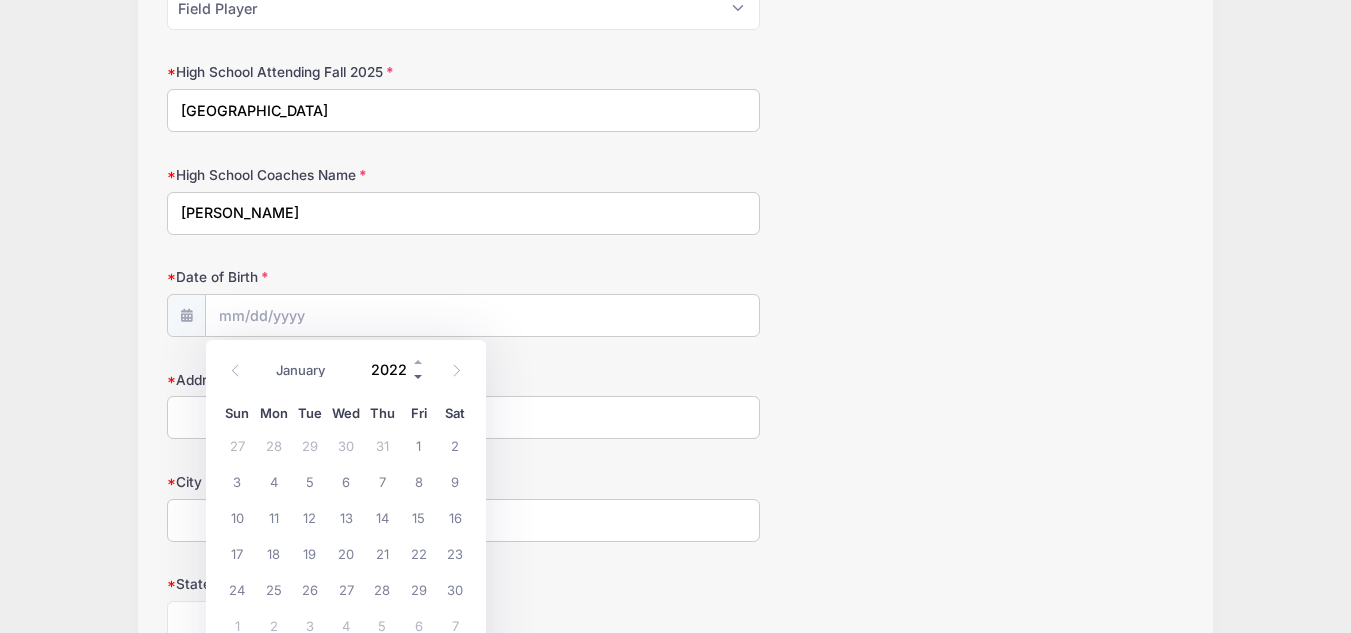 click at bounding box center [419, 376] 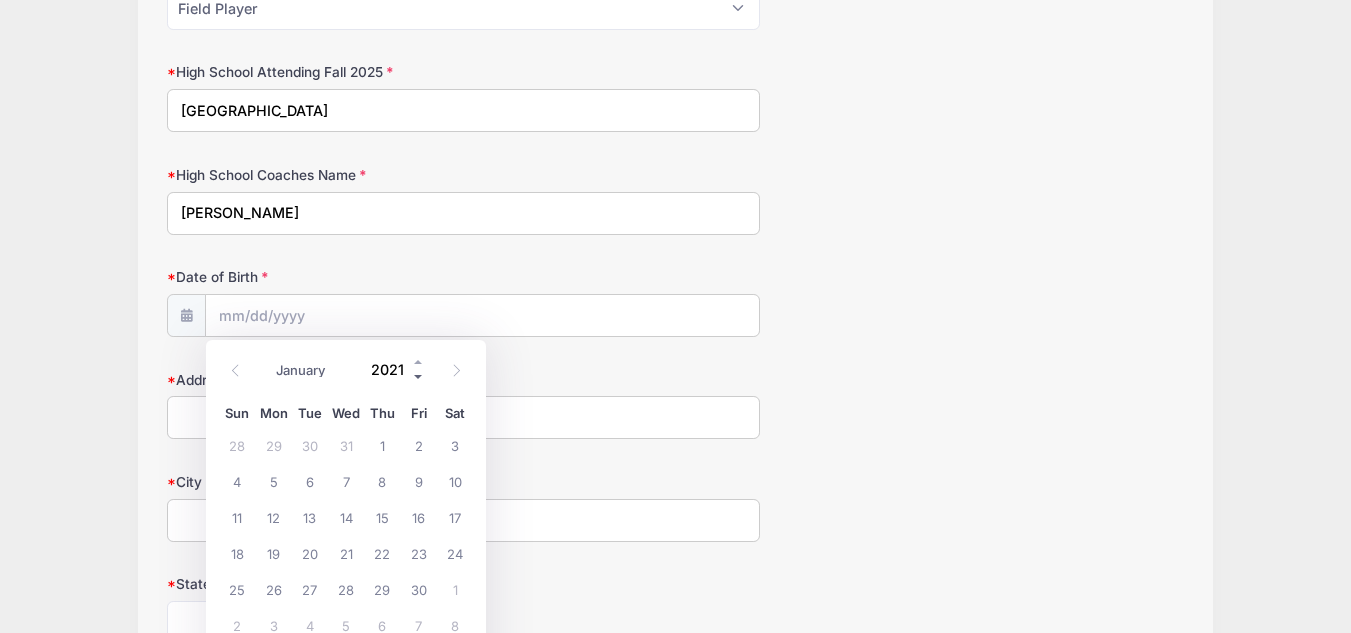 click at bounding box center (419, 376) 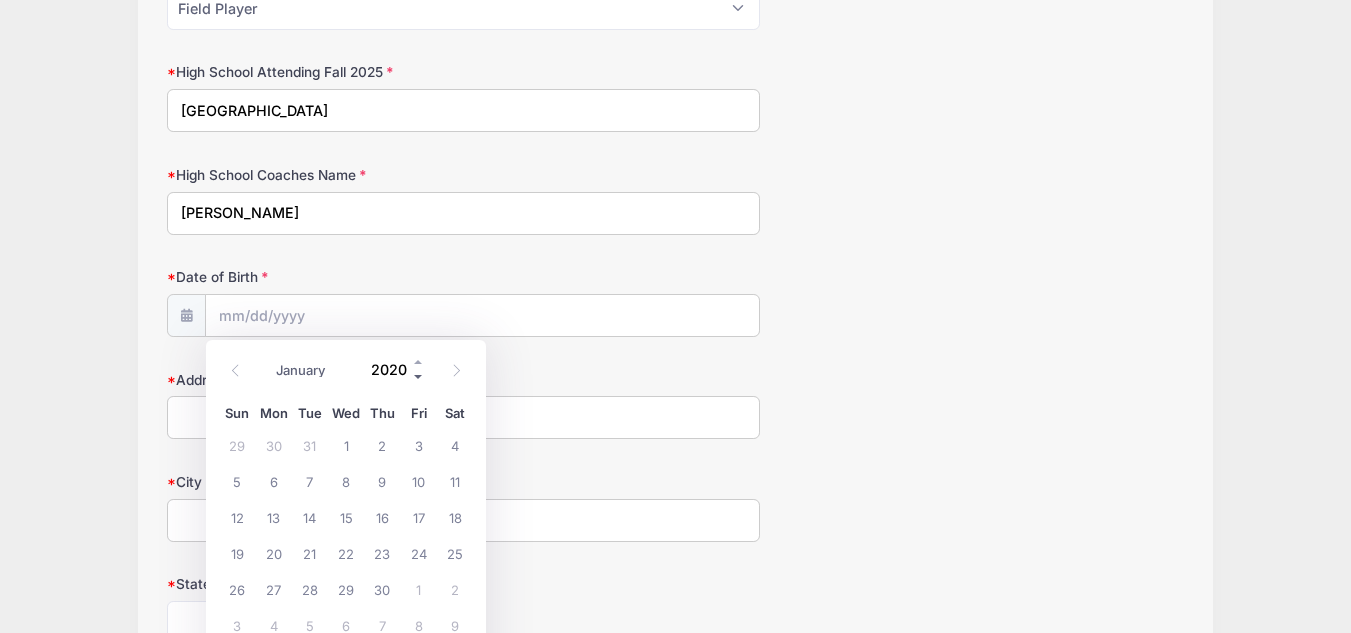 click at bounding box center [419, 376] 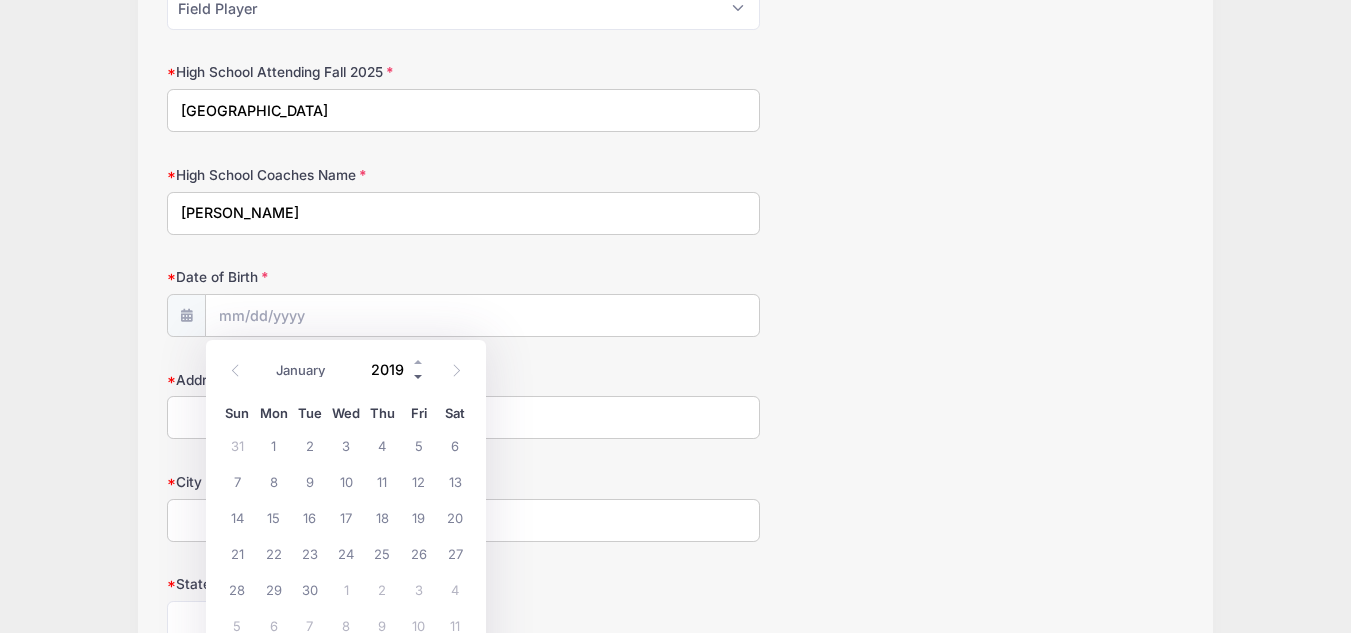 click at bounding box center [419, 376] 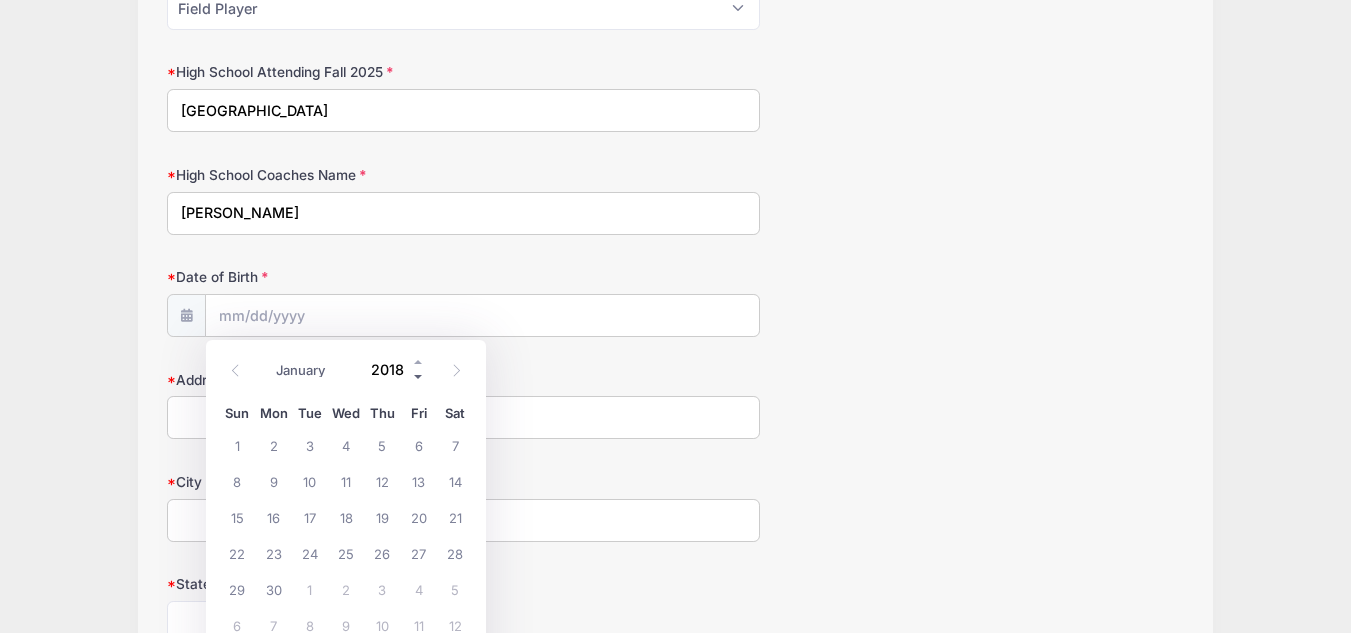 click at bounding box center (419, 376) 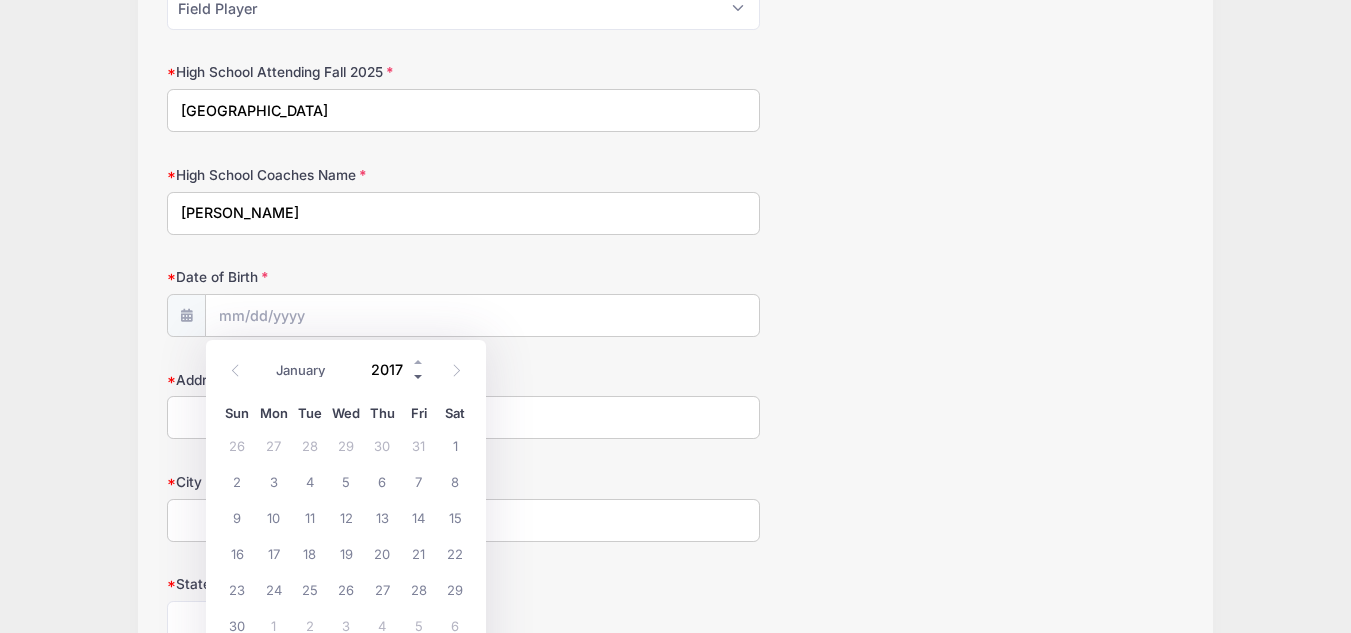 click at bounding box center [419, 376] 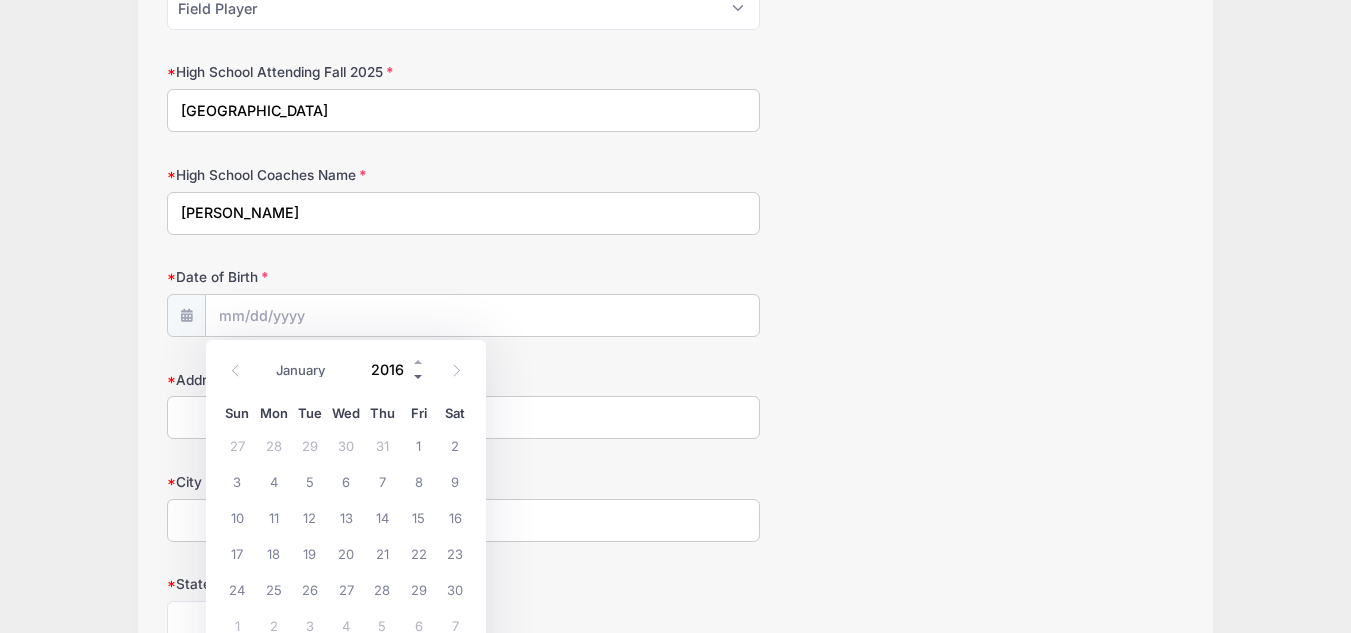 click at bounding box center [419, 376] 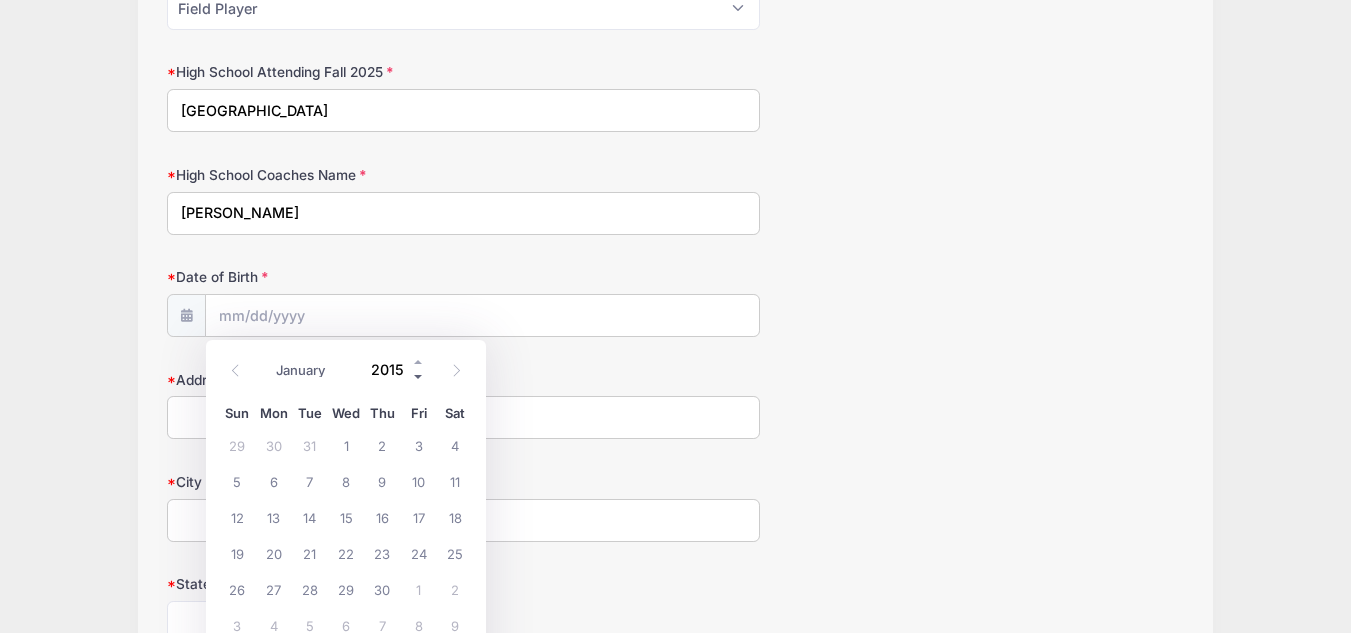 click at bounding box center [419, 376] 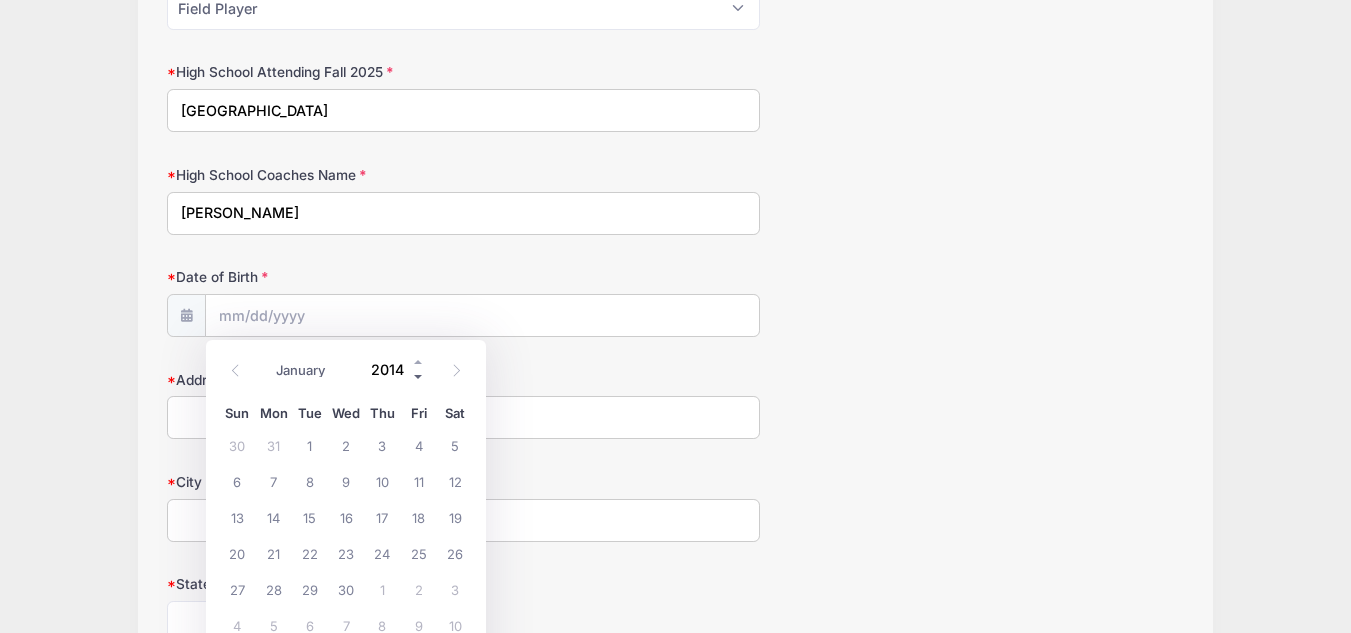 click at bounding box center [419, 376] 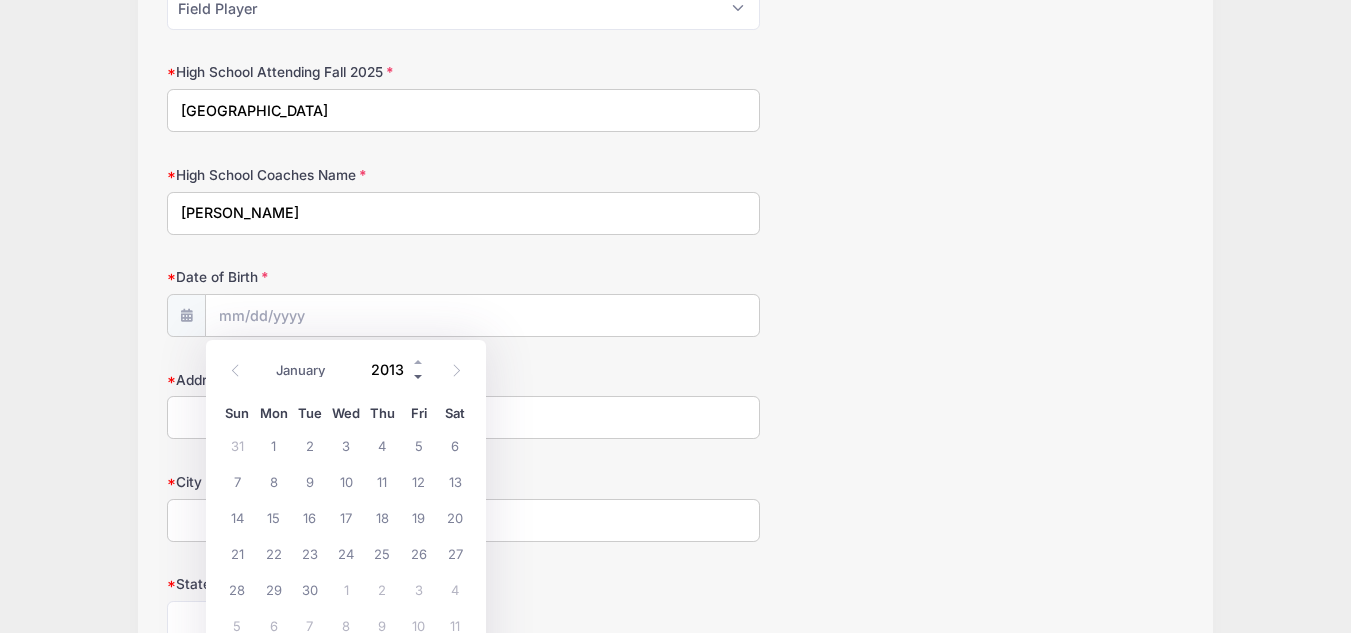 click at bounding box center [419, 376] 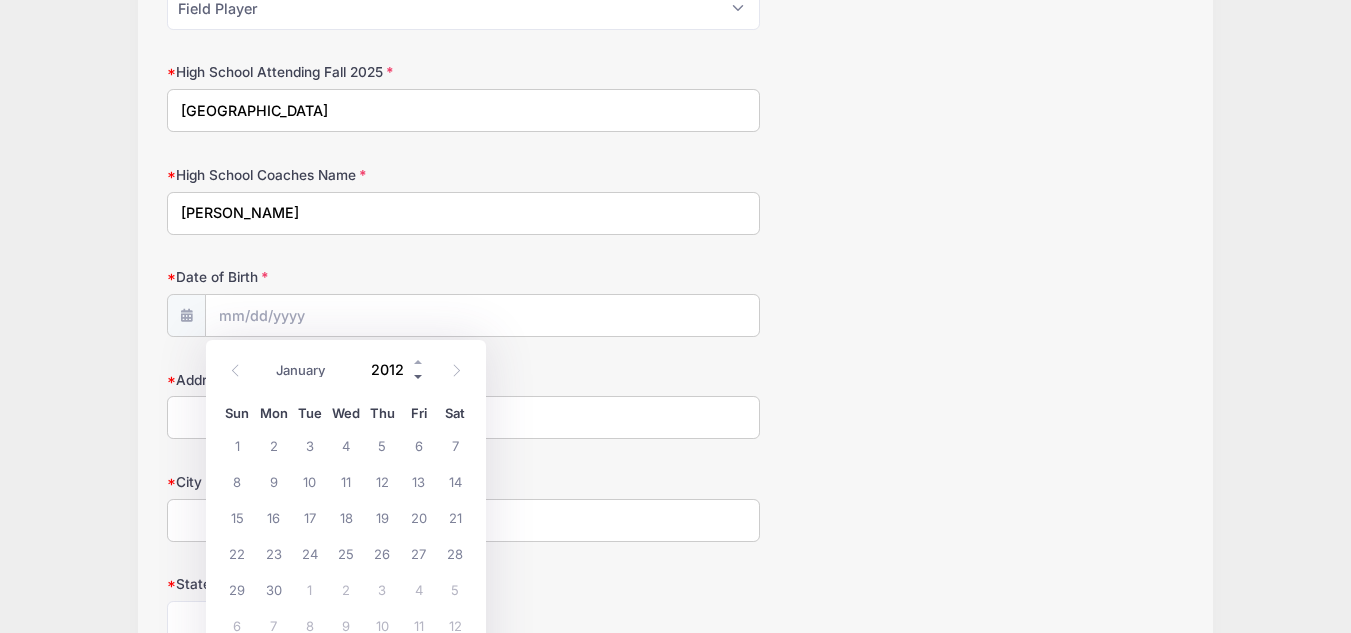 click at bounding box center [419, 376] 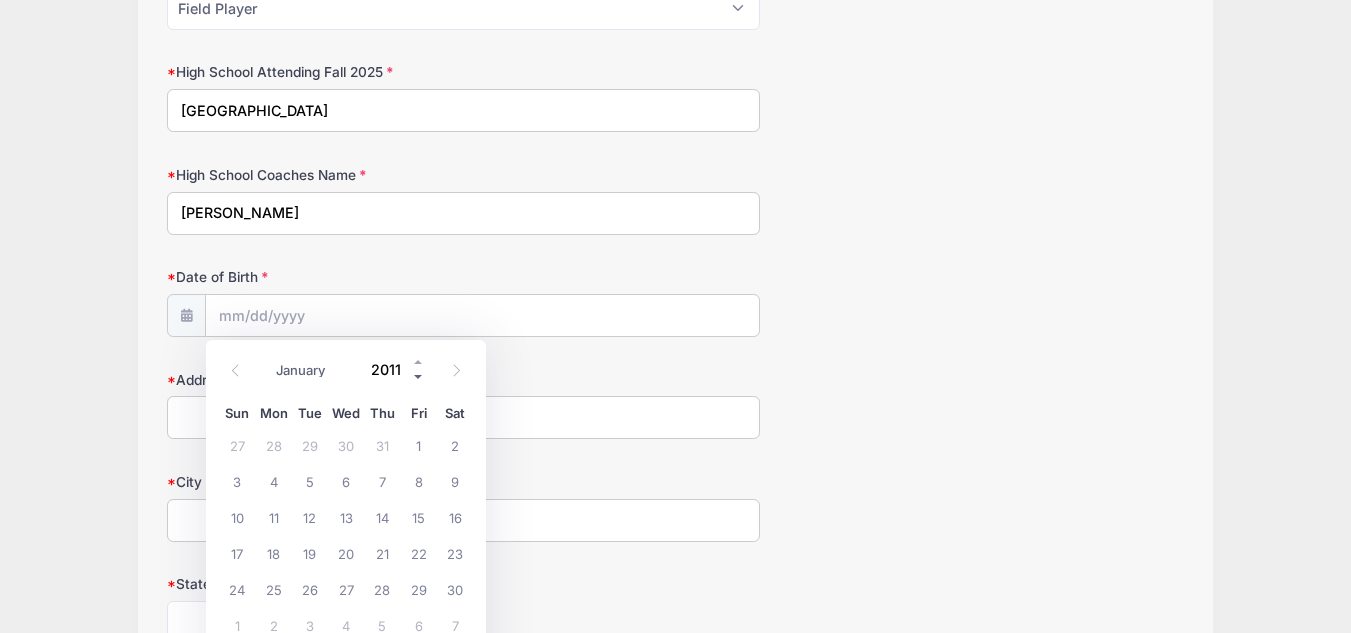 click at bounding box center (419, 376) 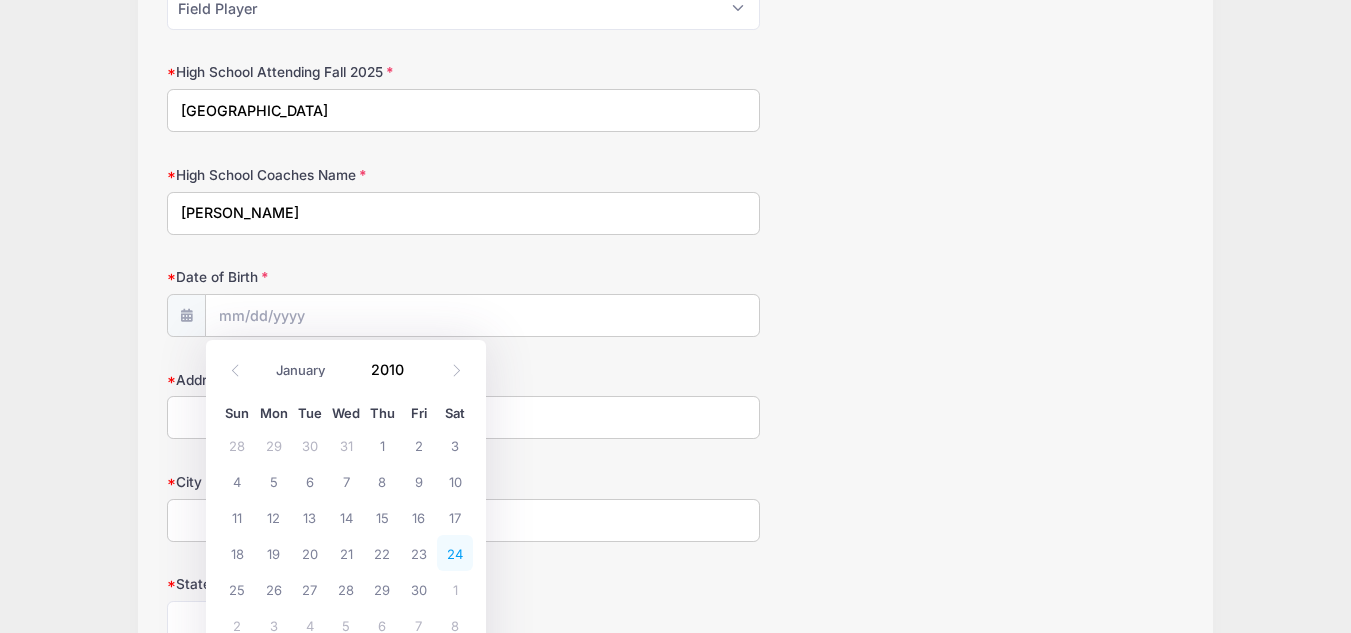 click on "24" at bounding box center (455, 553) 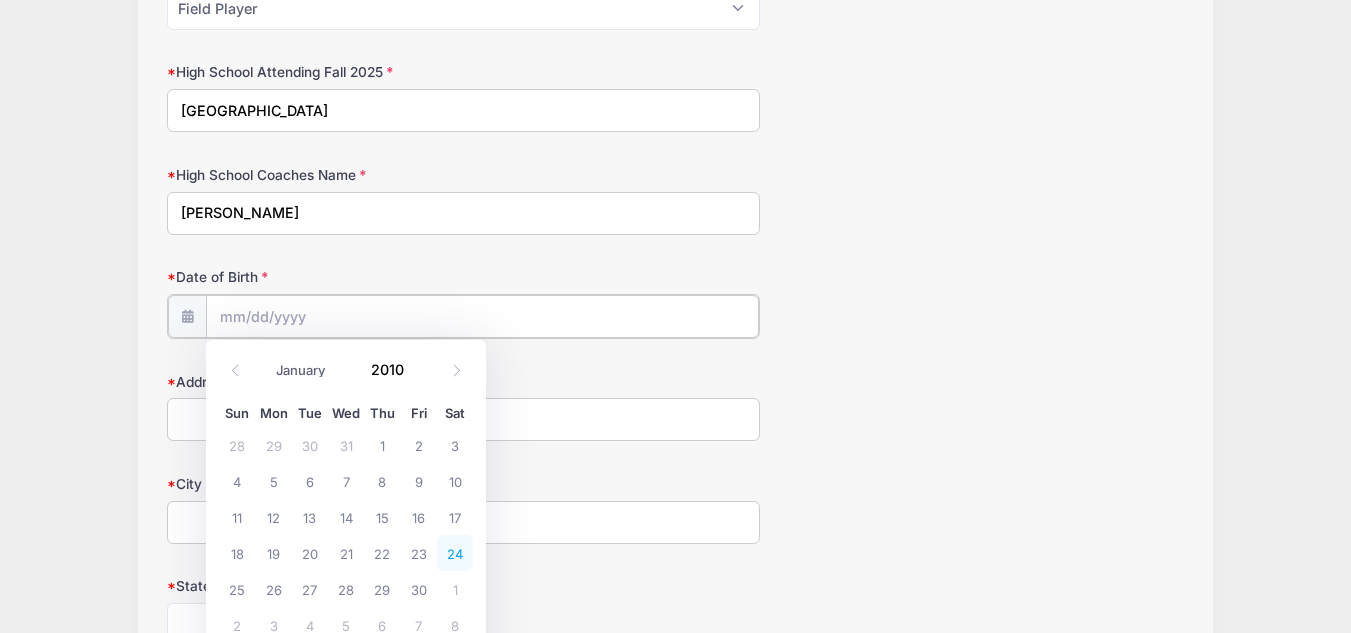 type on "04/24/2010" 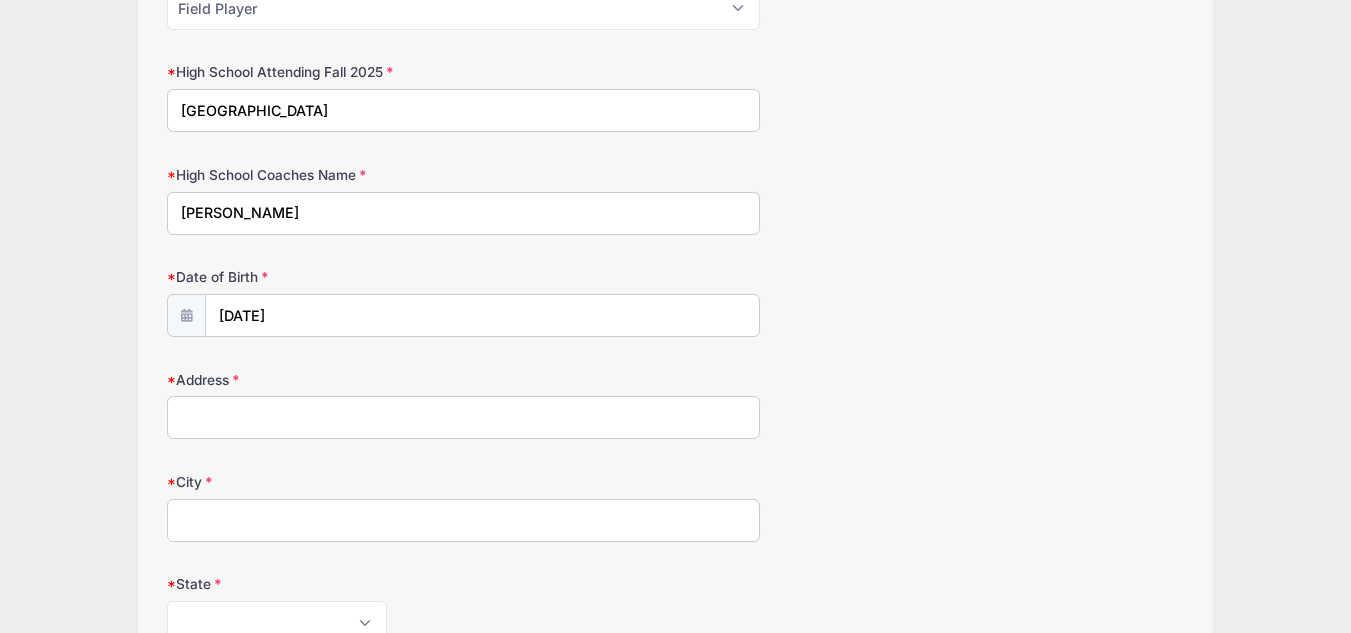 click on "Address" at bounding box center (463, 417) 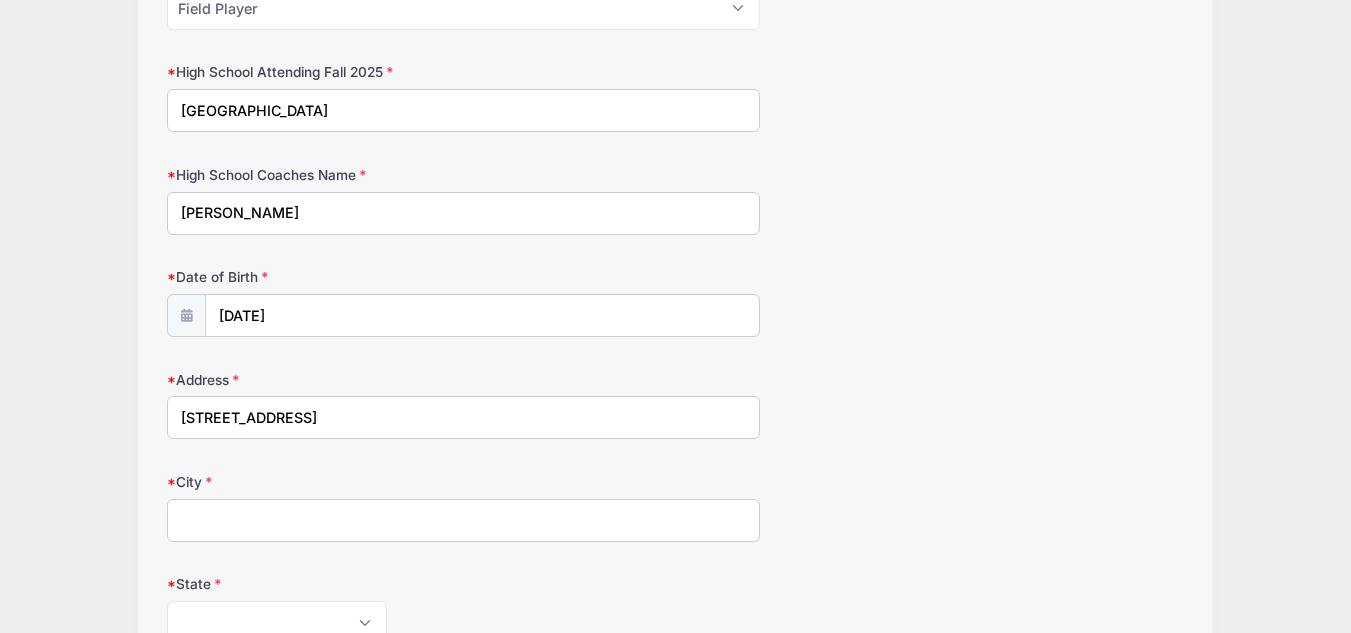 type on "Milwaukee" 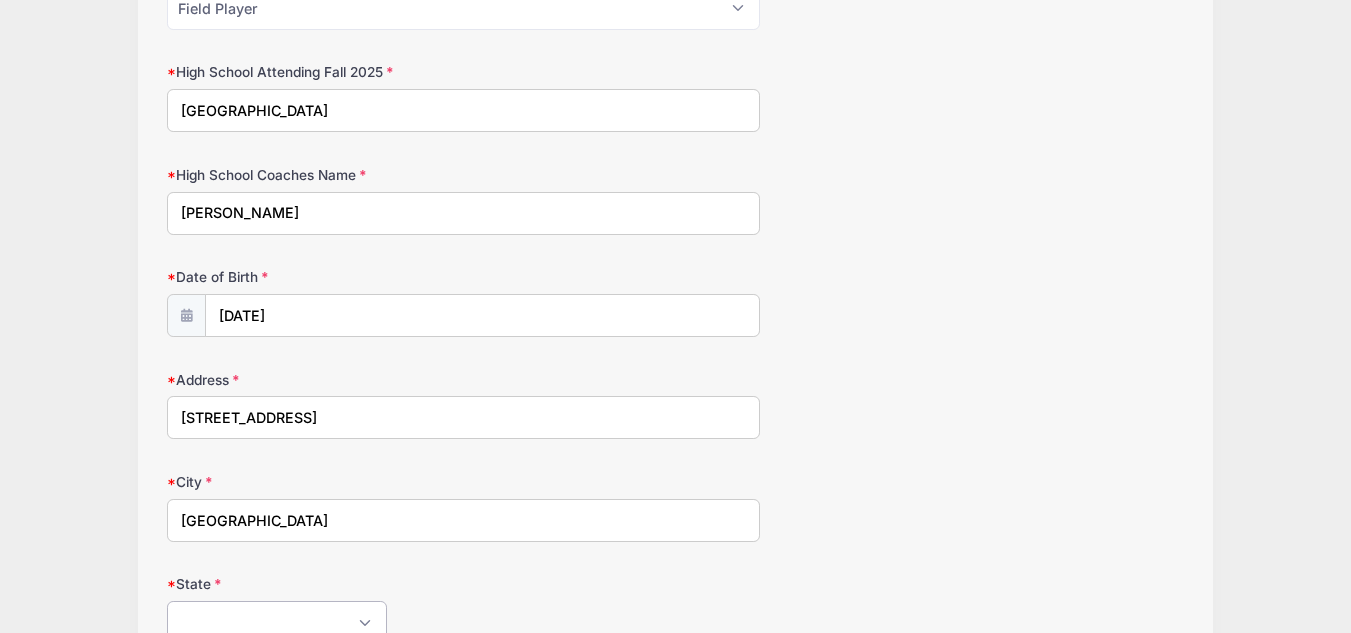 select on "WI" 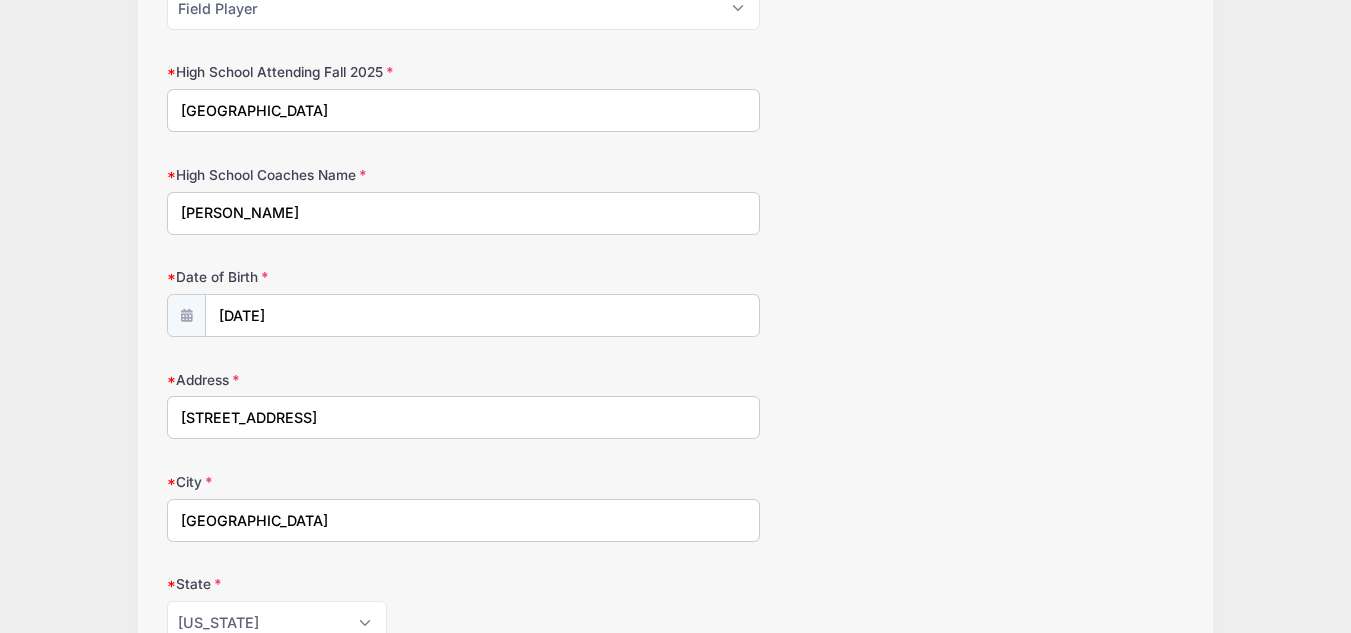 type on "53211" 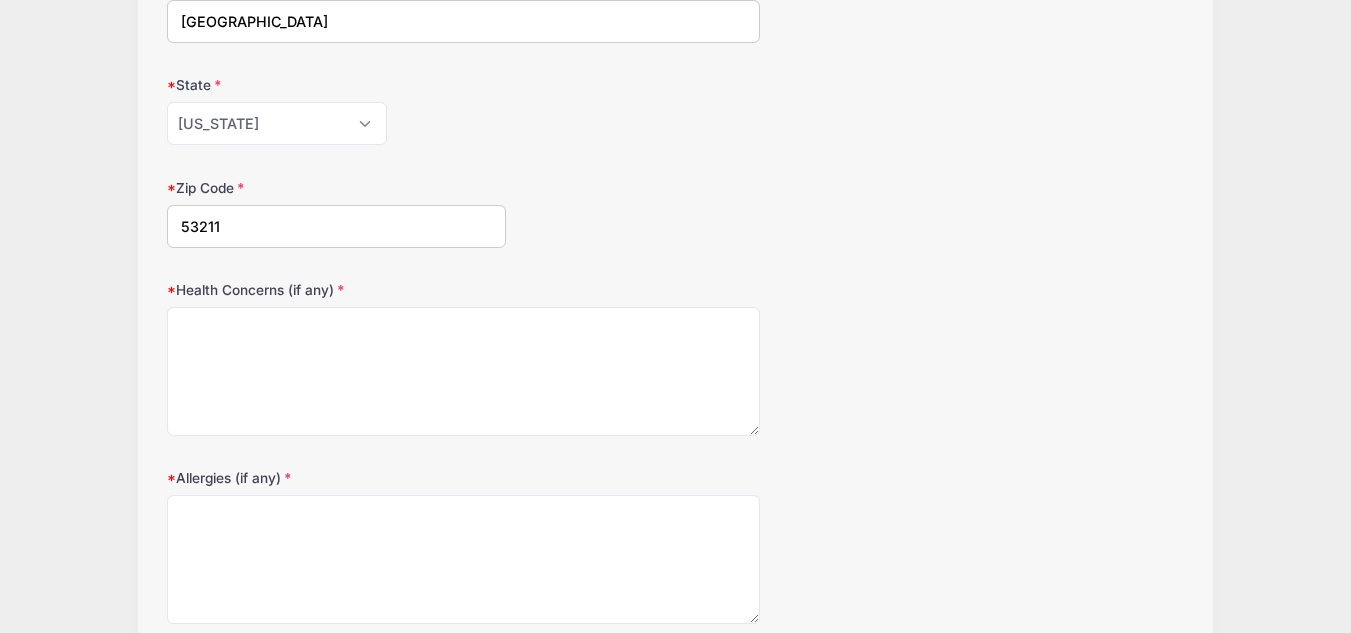 scroll, scrollTop: 916, scrollLeft: 0, axis: vertical 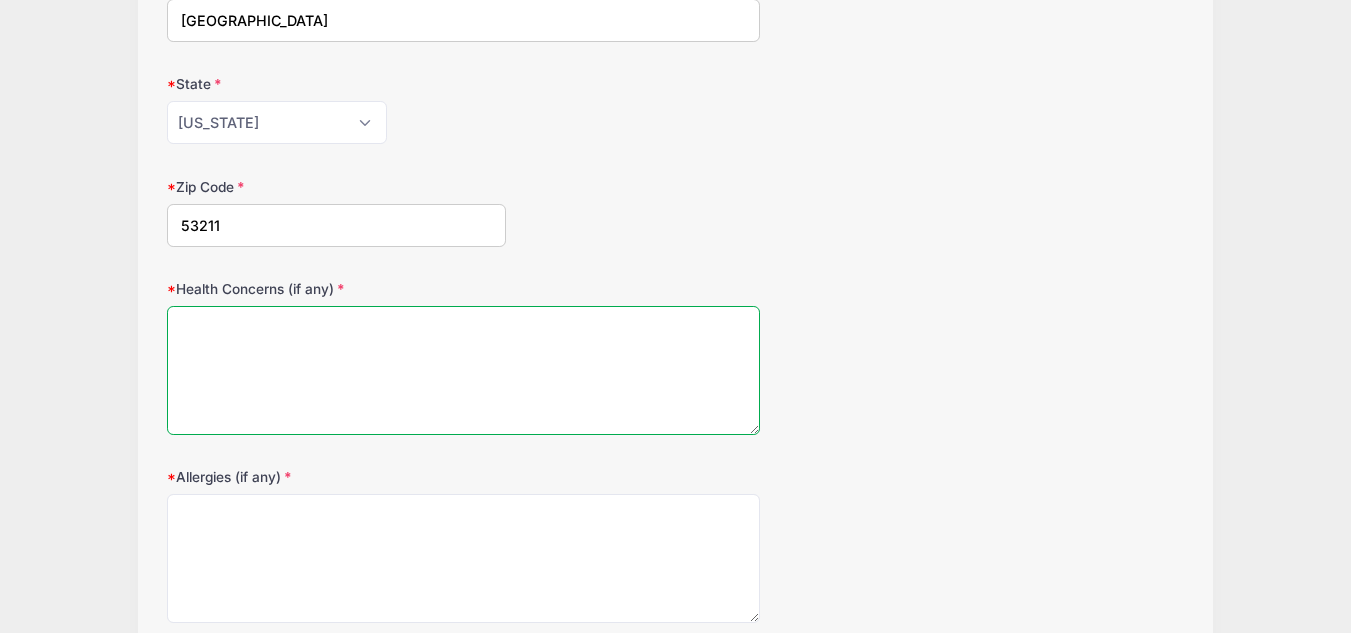 click on "Health Concerns (if any)" at bounding box center [463, 370] 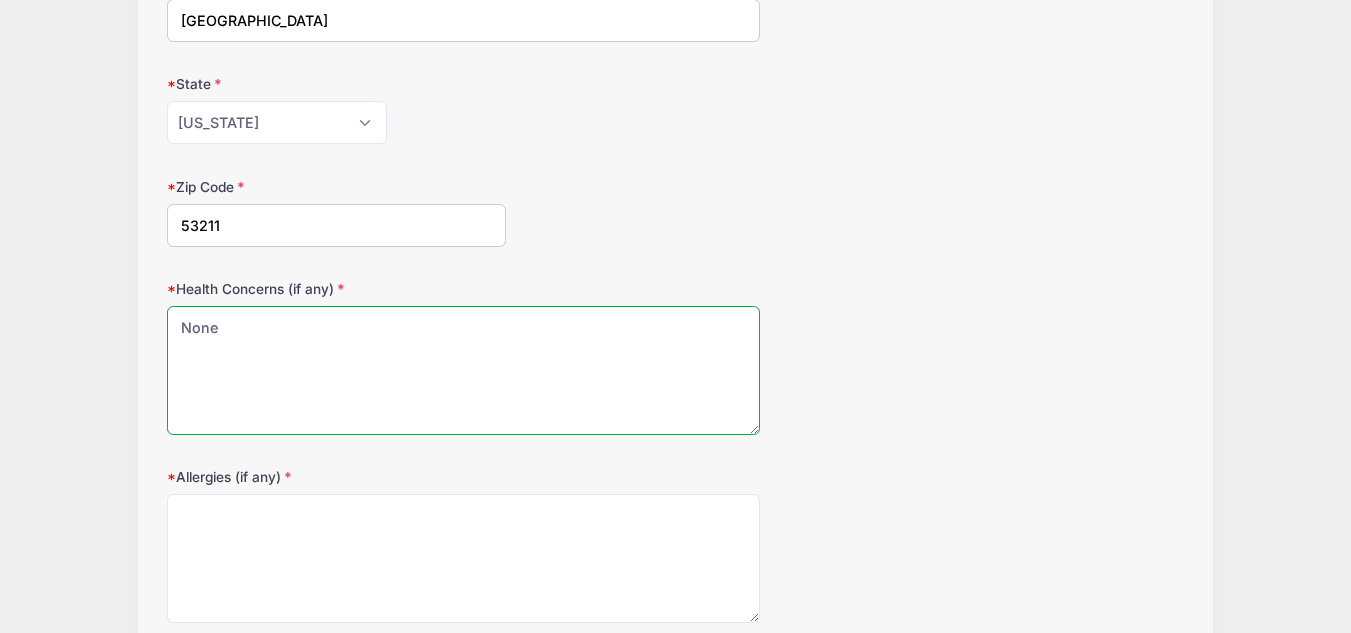 type on "None" 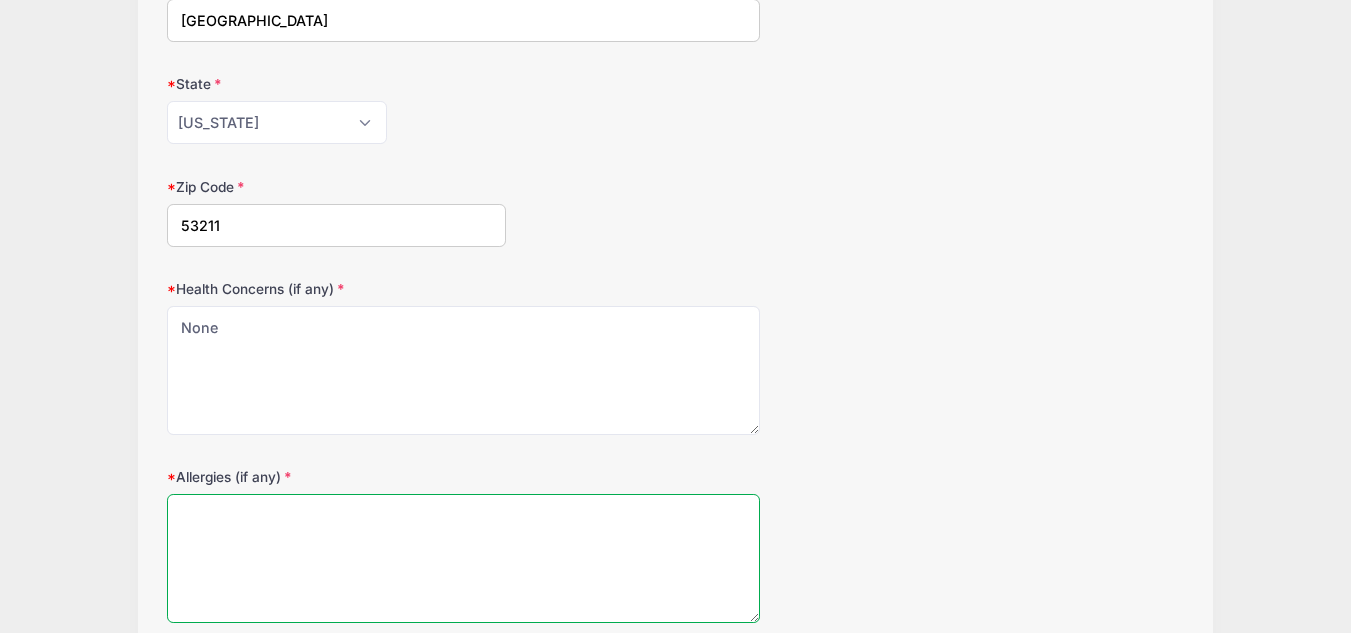 click on "Allergies (if any)" at bounding box center [463, 558] 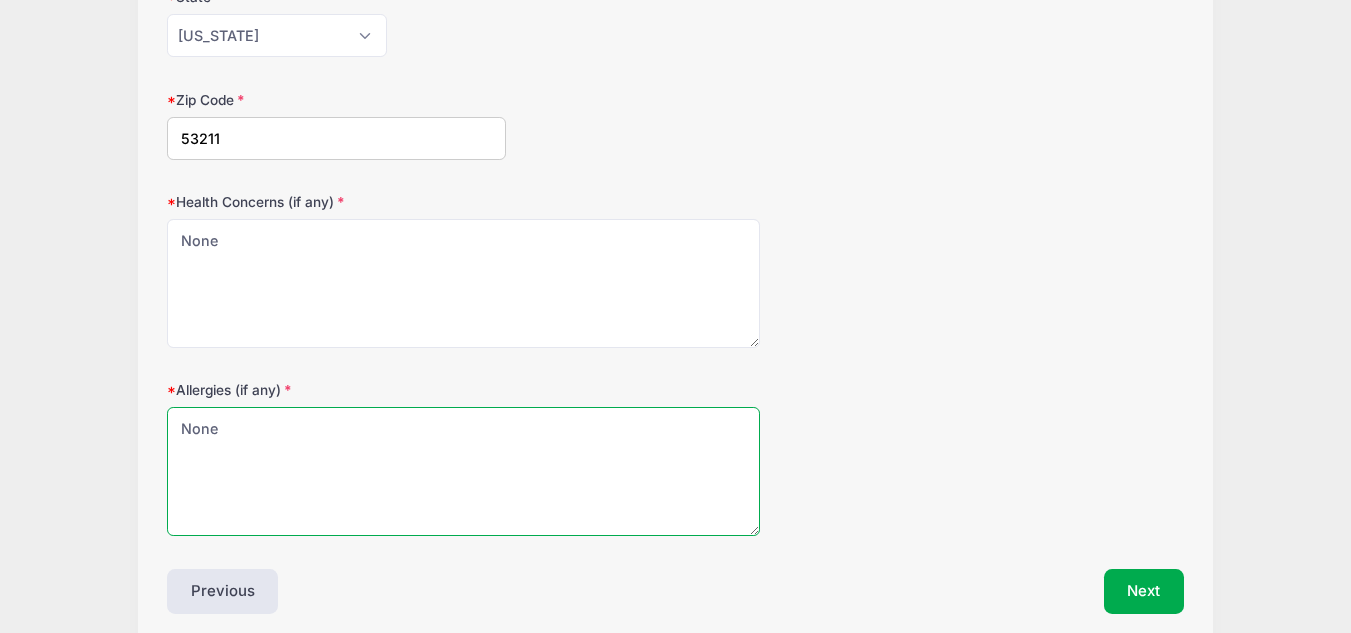 scroll, scrollTop: 1089, scrollLeft: 0, axis: vertical 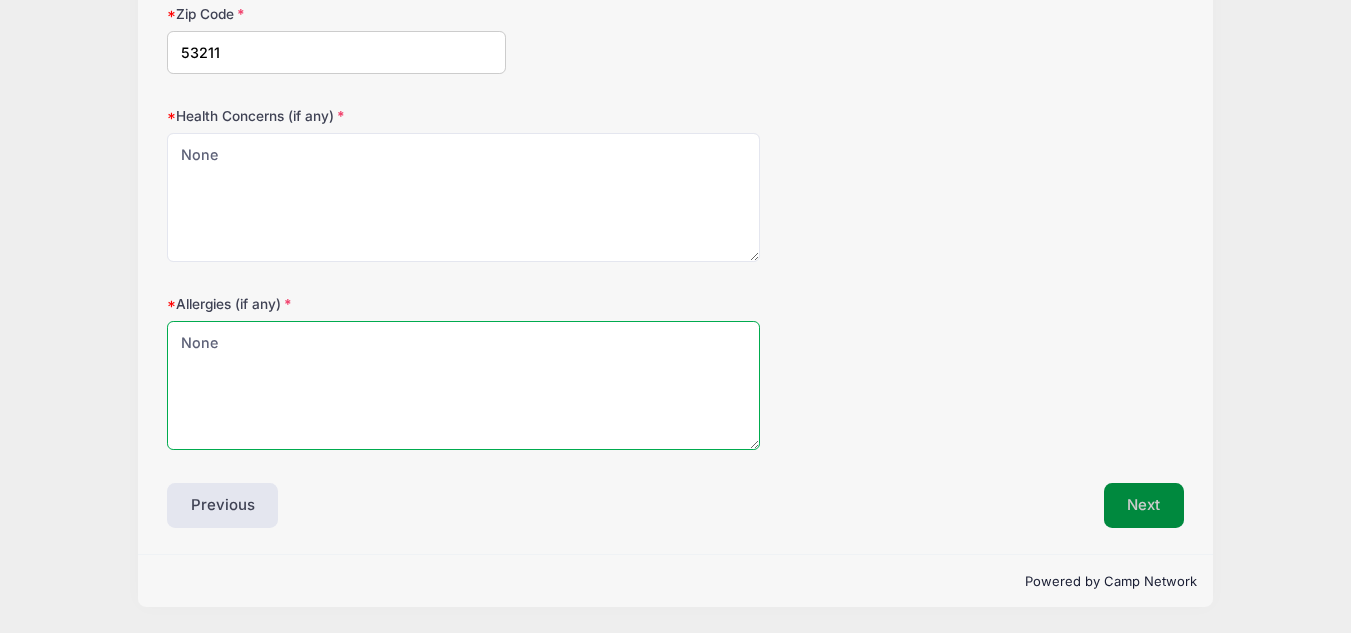 type on "None" 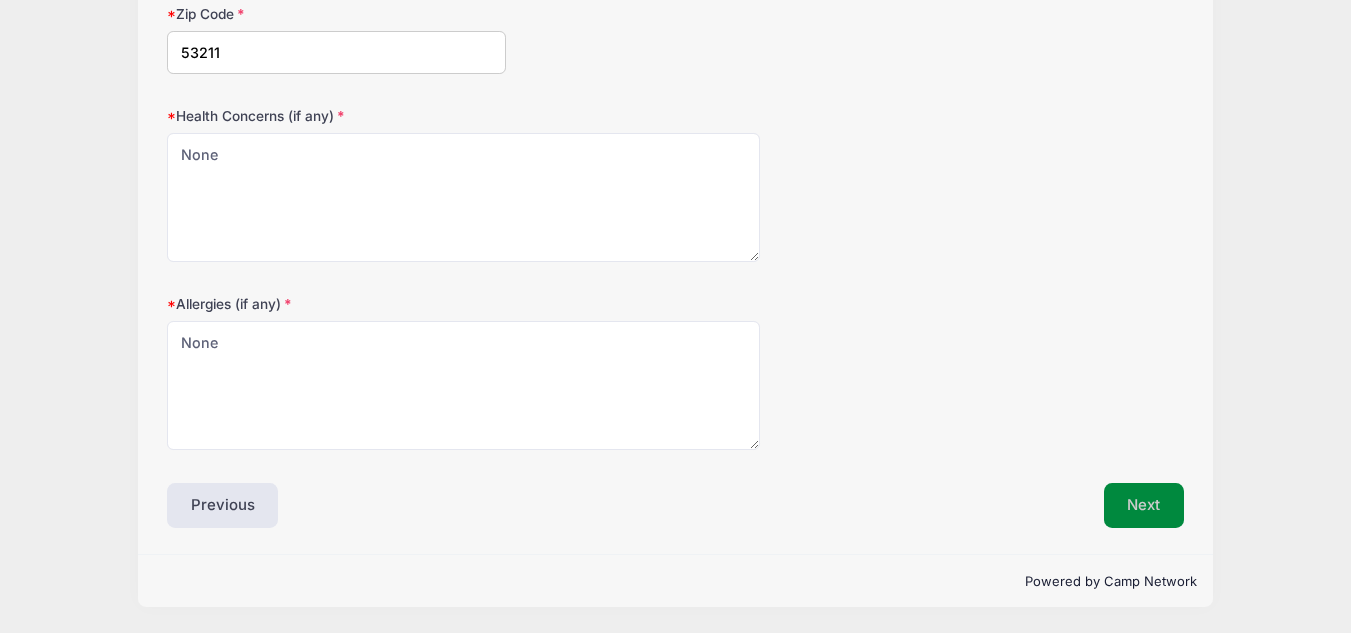 click on "Next" at bounding box center (1144, 506) 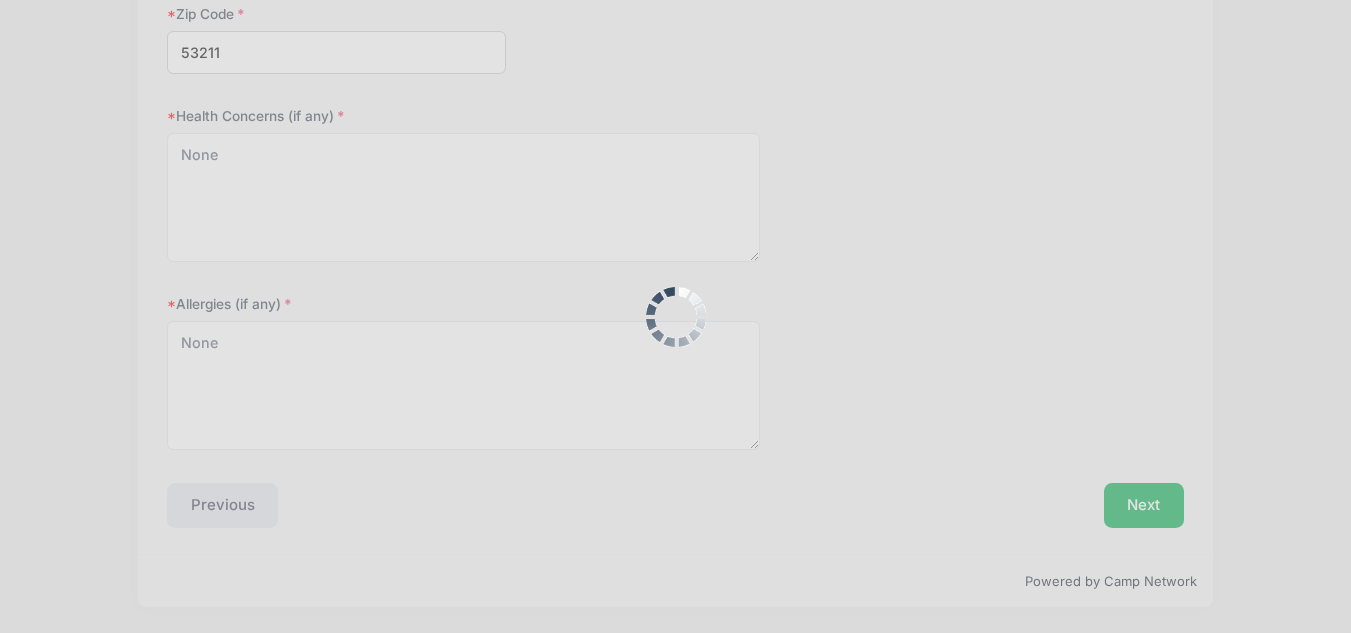 scroll, scrollTop: 475, scrollLeft: 0, axis: vertical 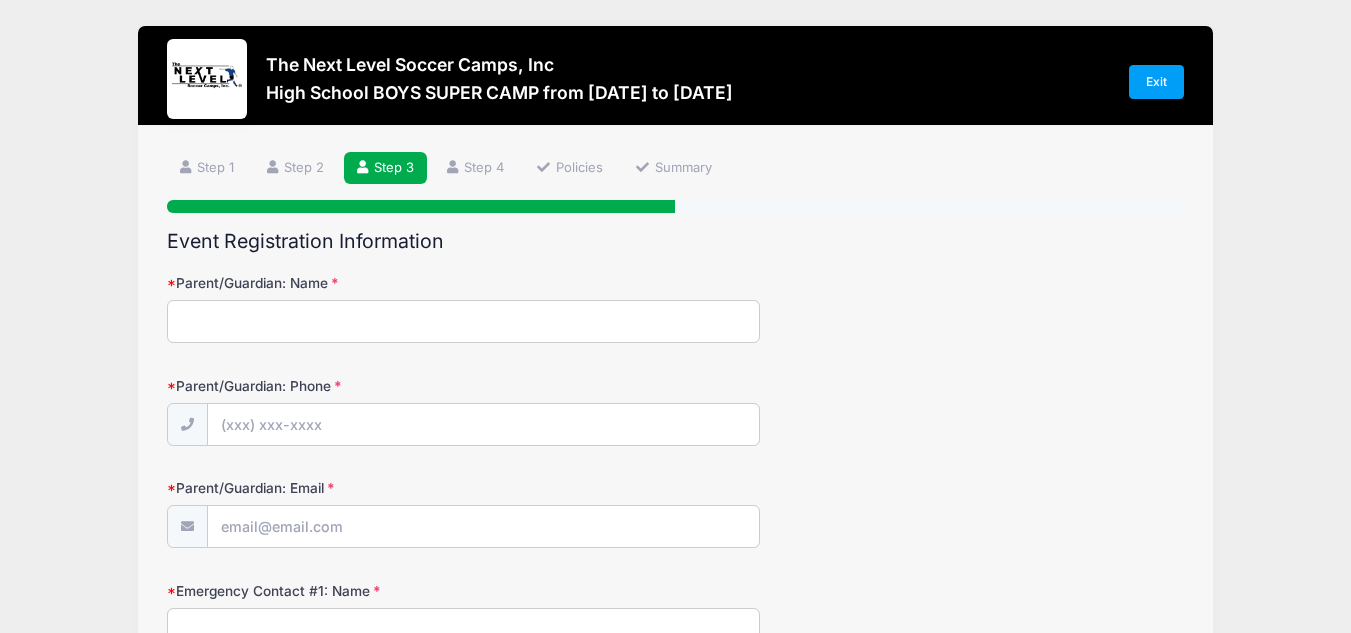 click on "Parent/Guardian: Name" at bounding box center [463, 321] 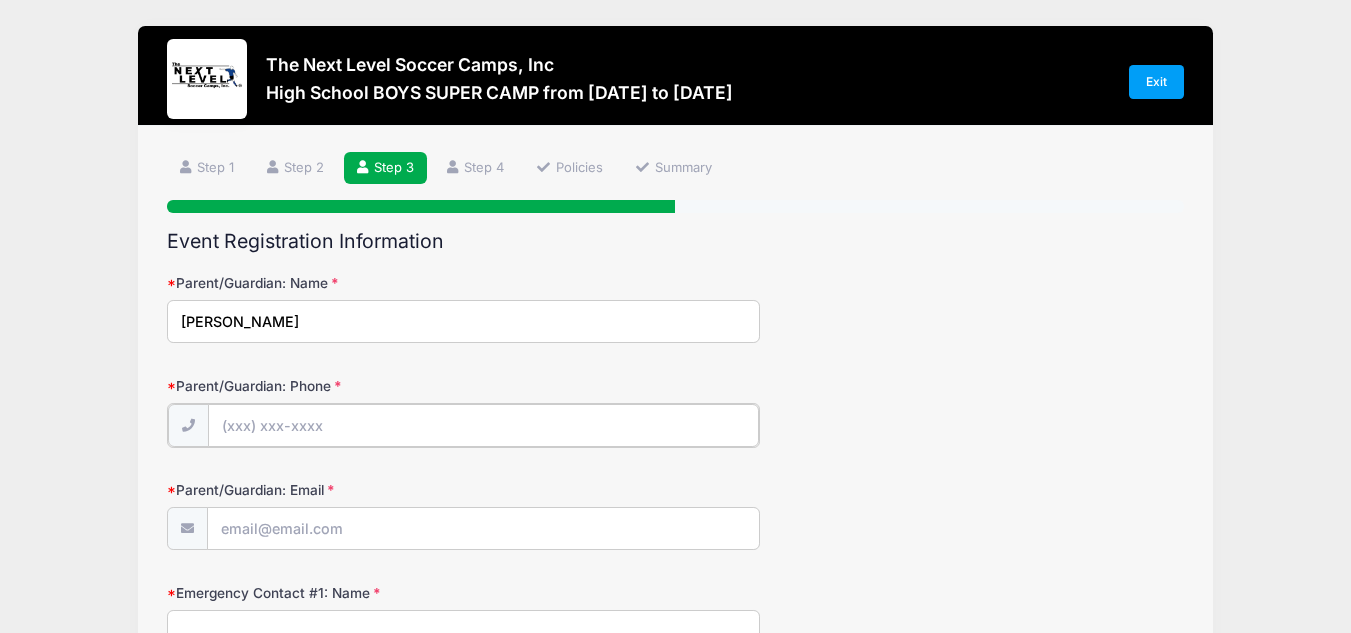 click on "Parent/Guardian: Phone" at bounding box center [483, 425] 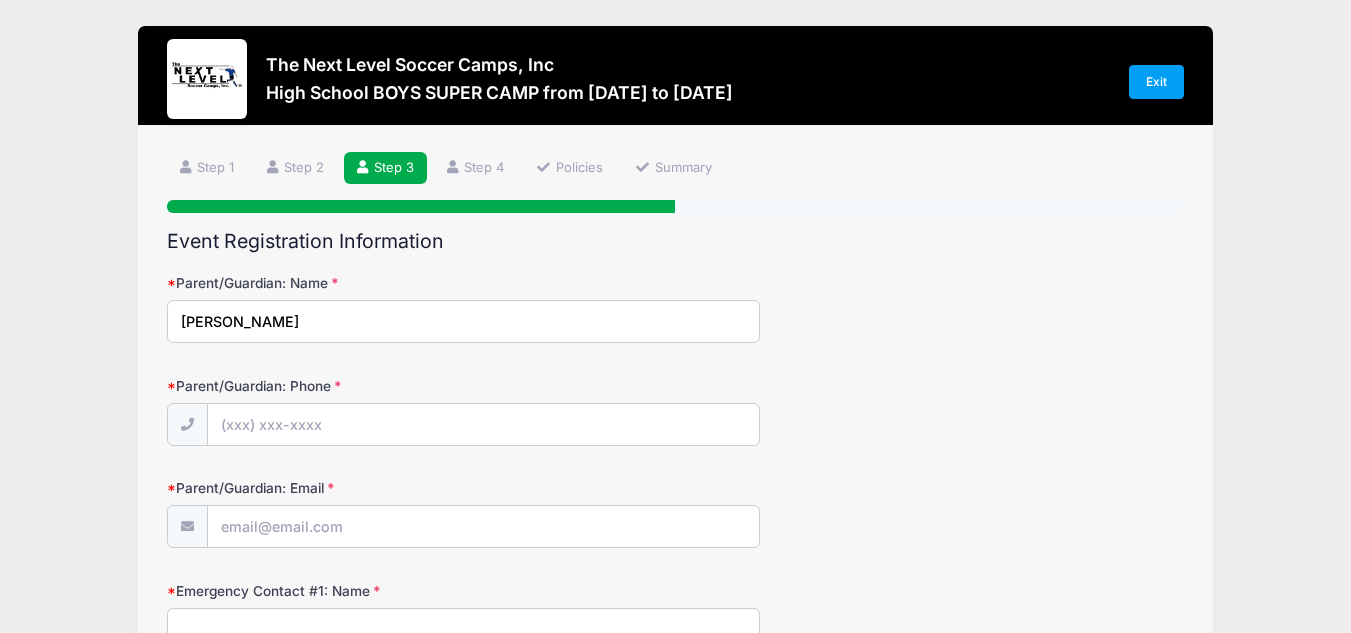 drag, startPoint x: 368, startPoint y: 303, endPoint x: 384, endPoint y: 318, distance: 21.931713 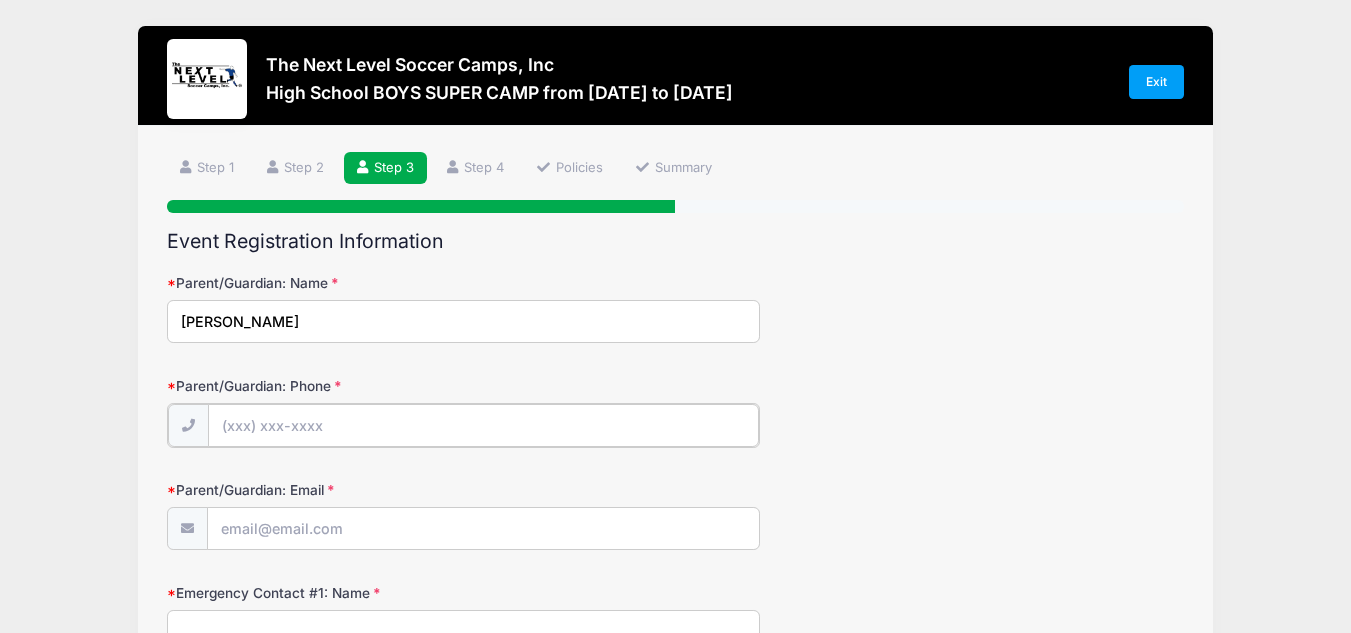 click on "Parent/Guardian: Phone" at bounding box center (483, 425) 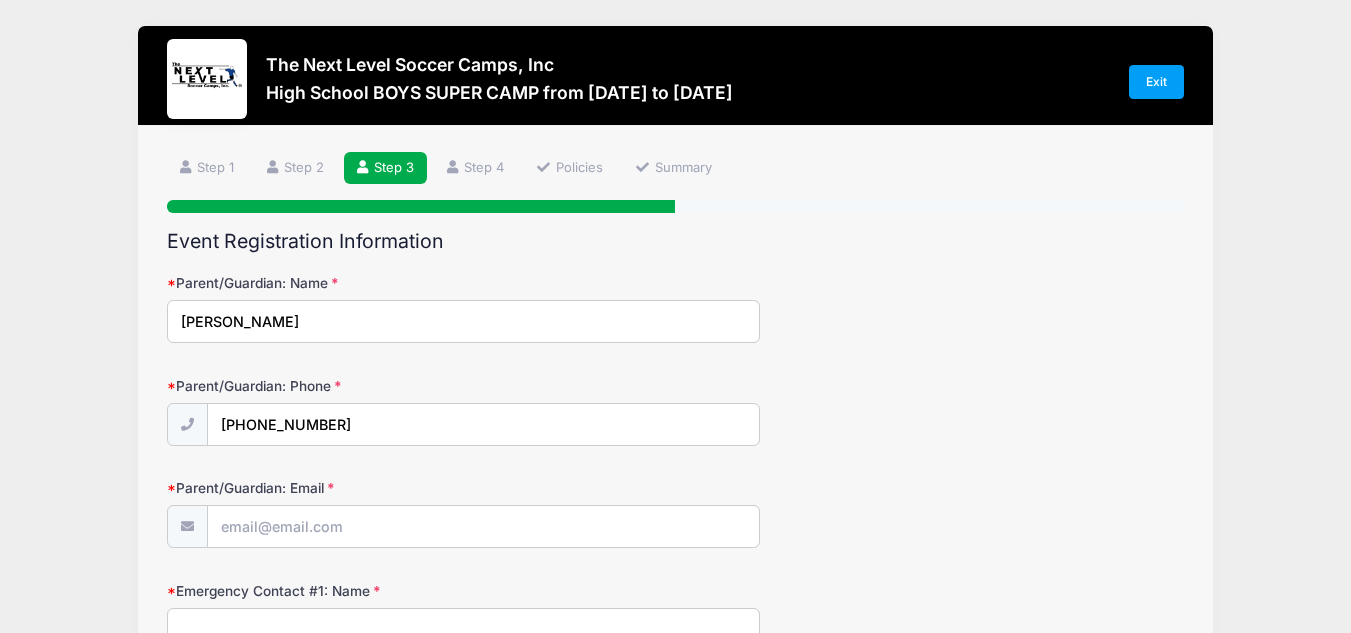 type on "[EMAIL_ADDRESS][DOMAIN_NAME]" 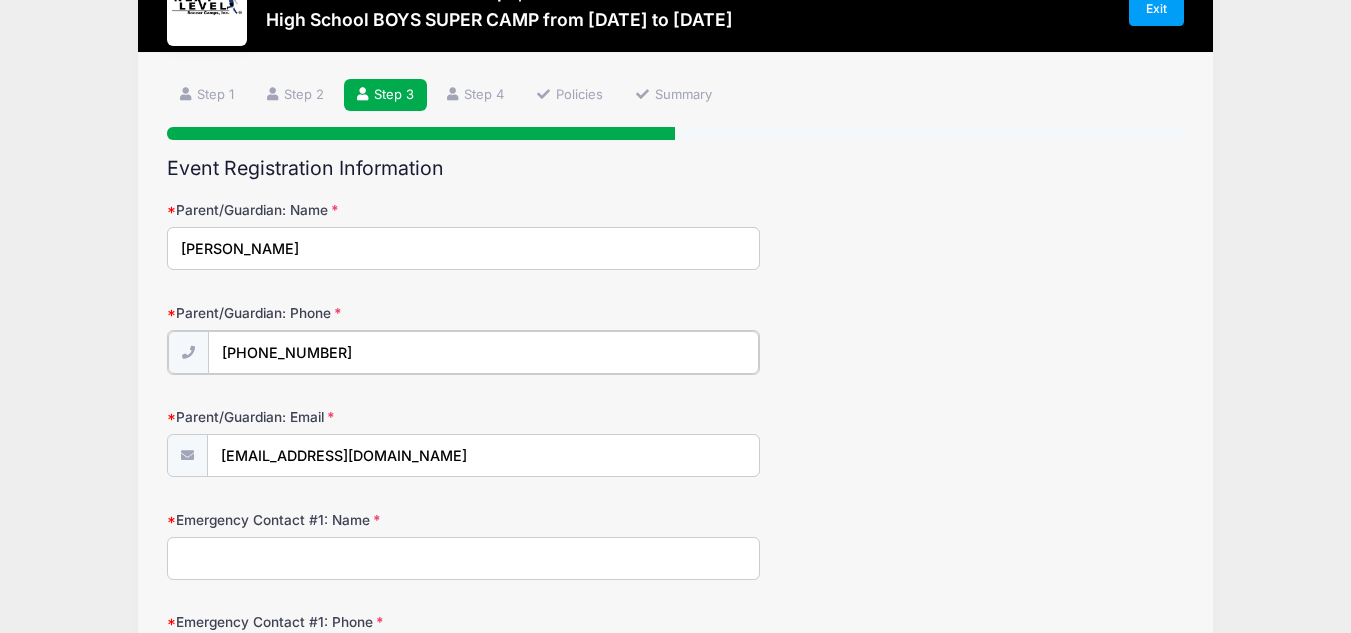 scroll, scrollTop: 200, scrollLeft: 0, axis: vertical 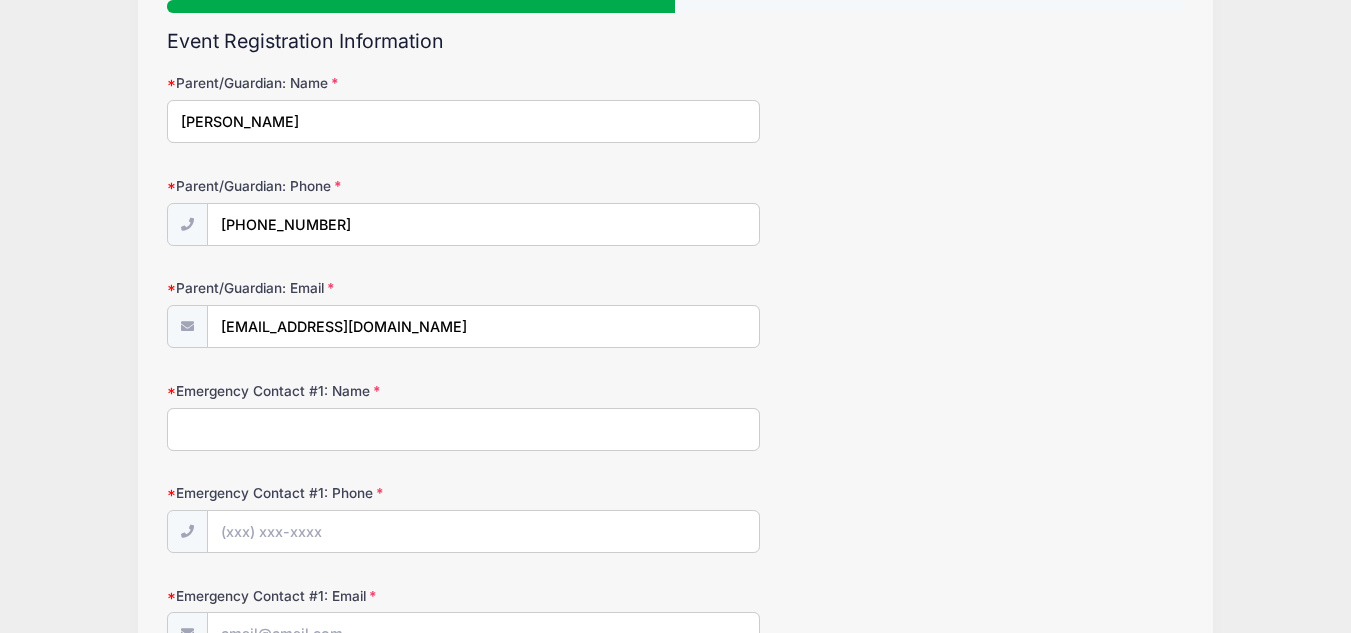 click on "Emergency Contact #1: Name" at bounding box center (463, 429) 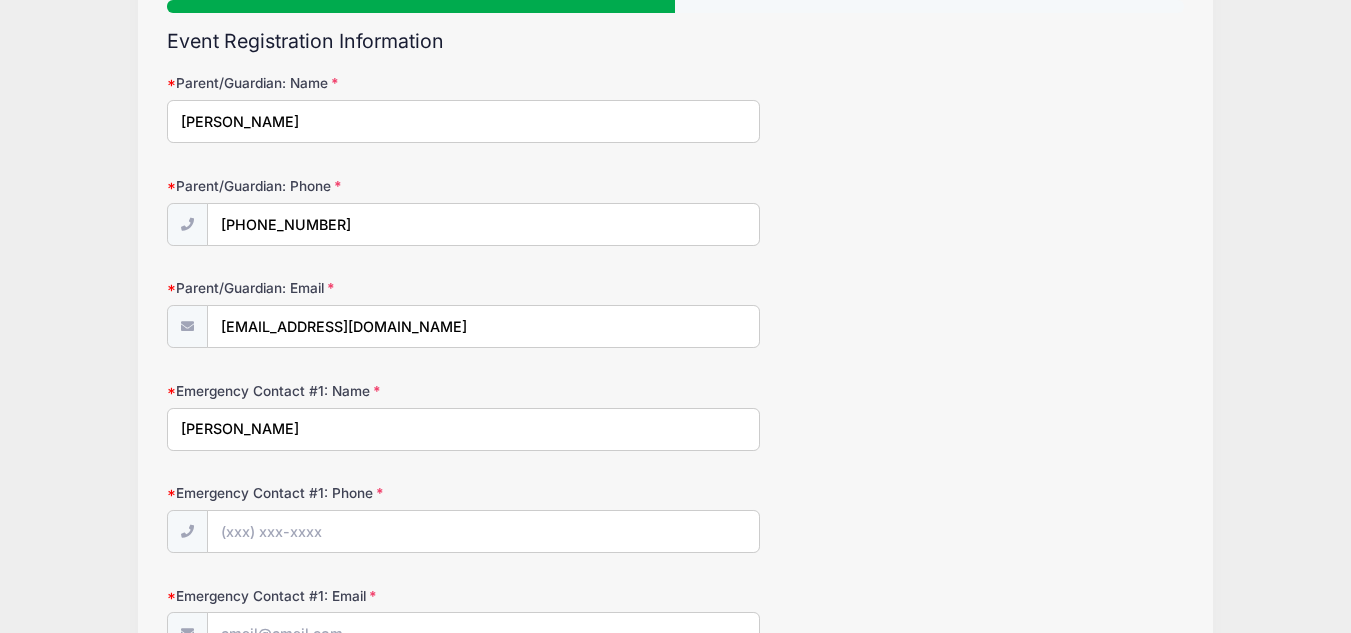 type on "Mark Richards" 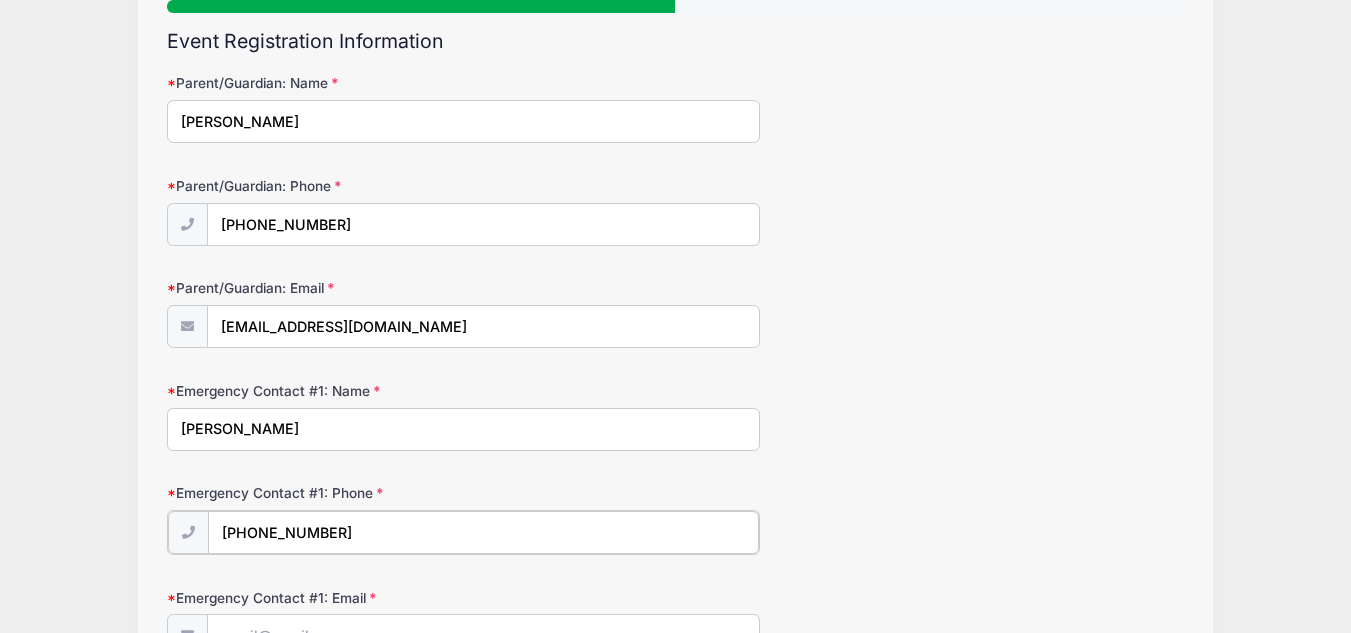 type on "(845) 825-1930" 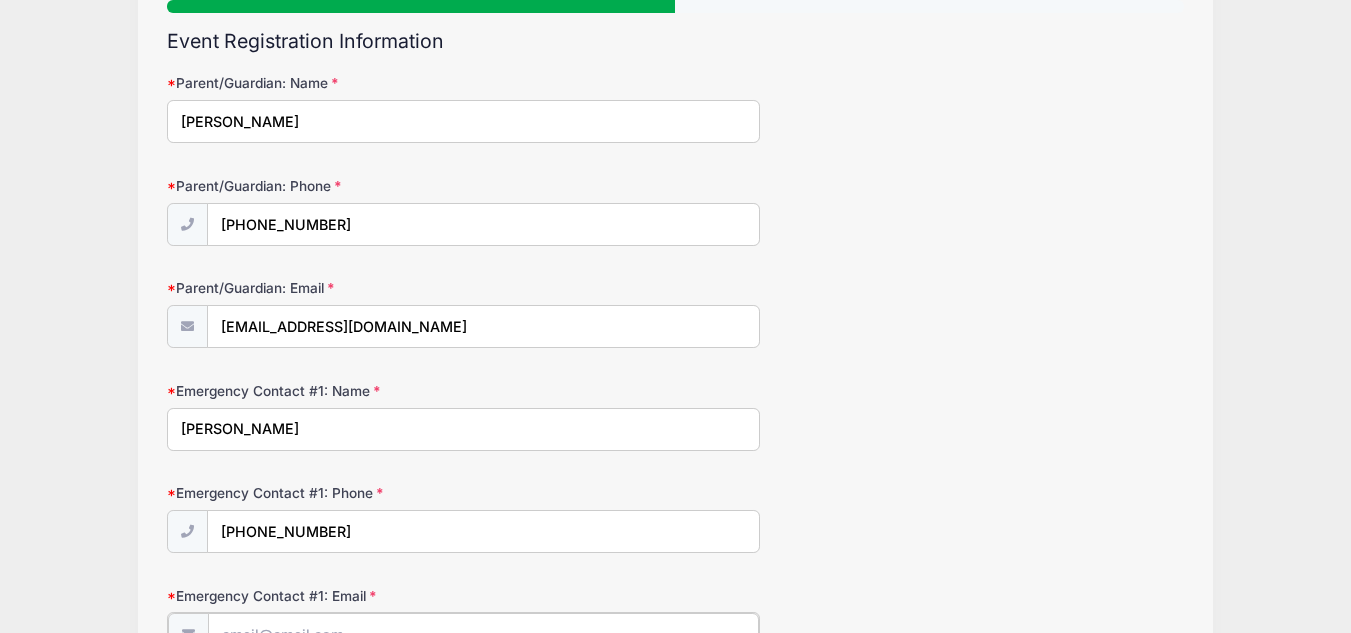 scroll, scrollTop: 223, scrollLeft: 0, axis: vertical 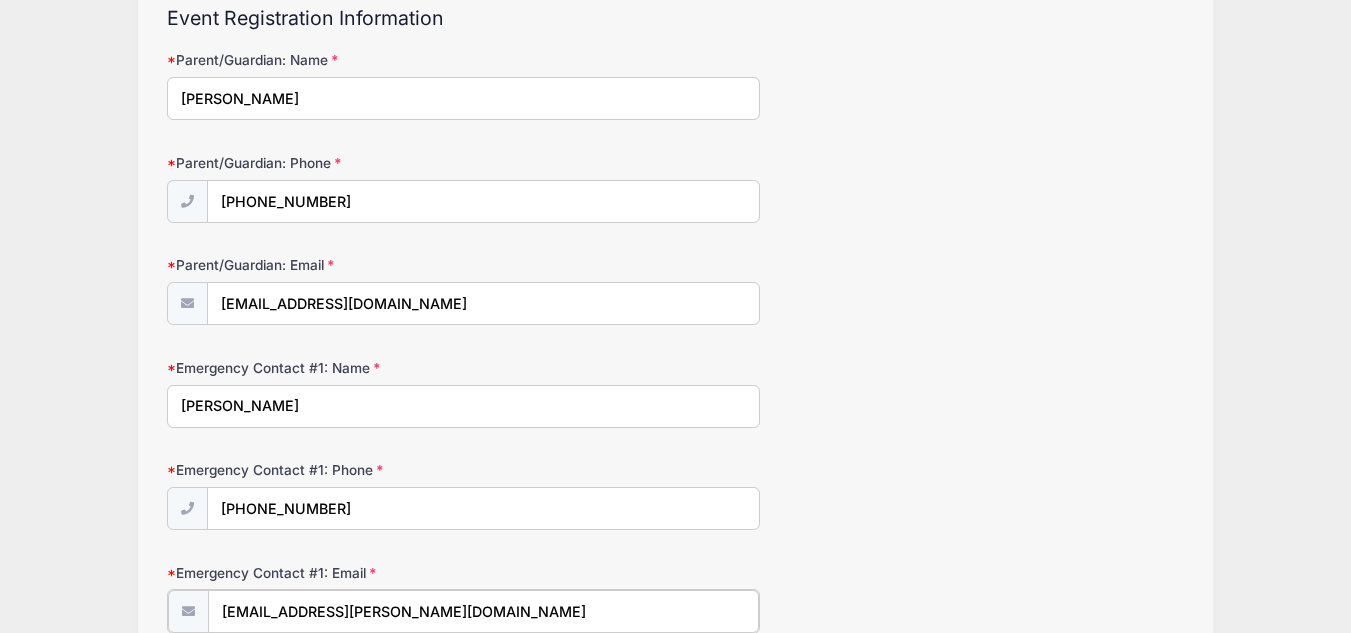 type on "mark.j.richards@gmail.com" 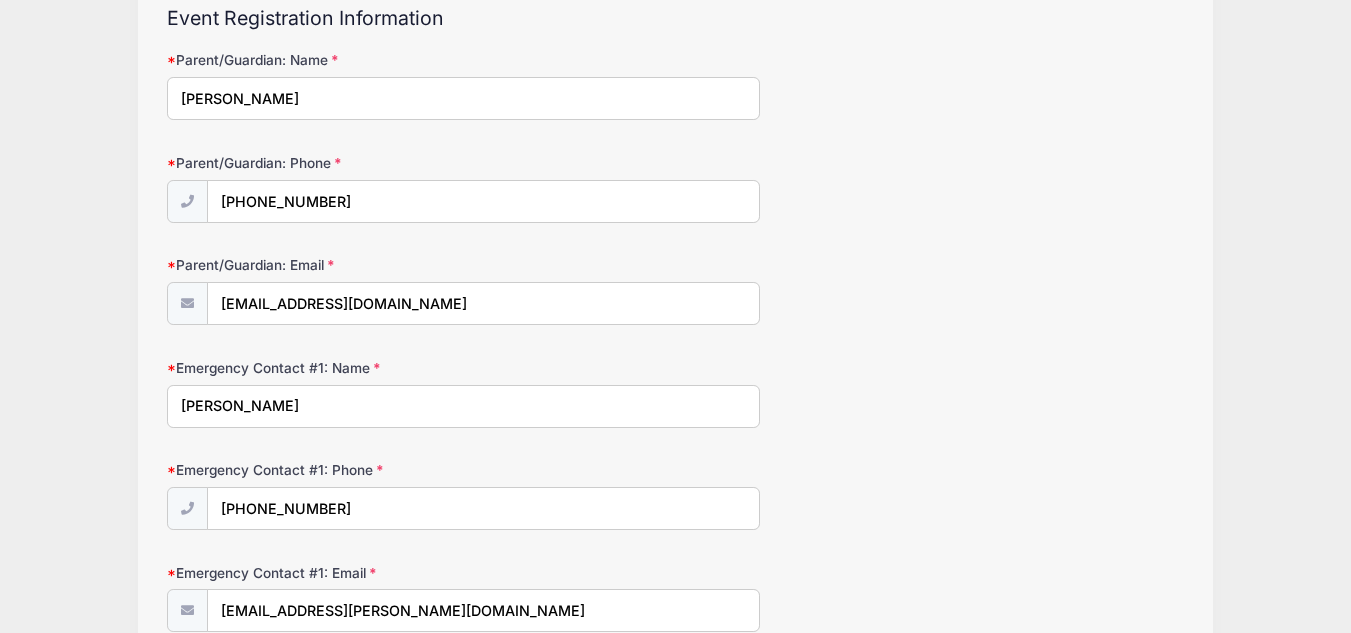 scroll, scrollTop: 620, scrollLeft: 0, axis: vertical 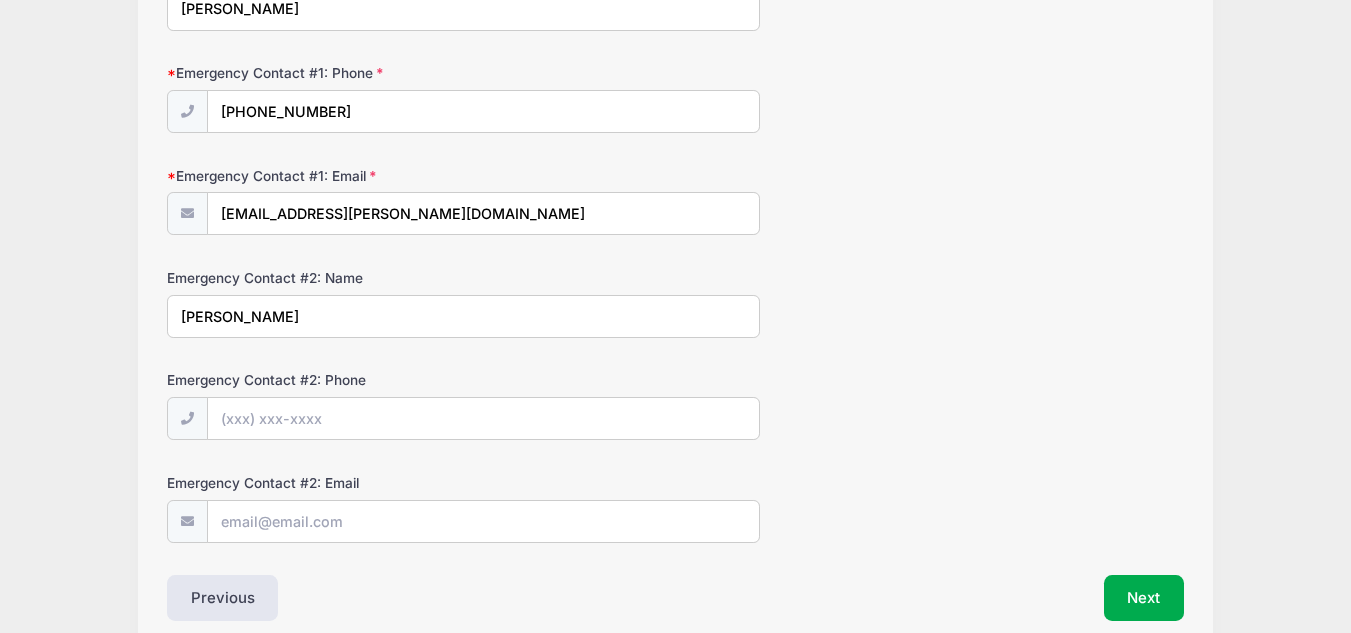 type on "Jessie" 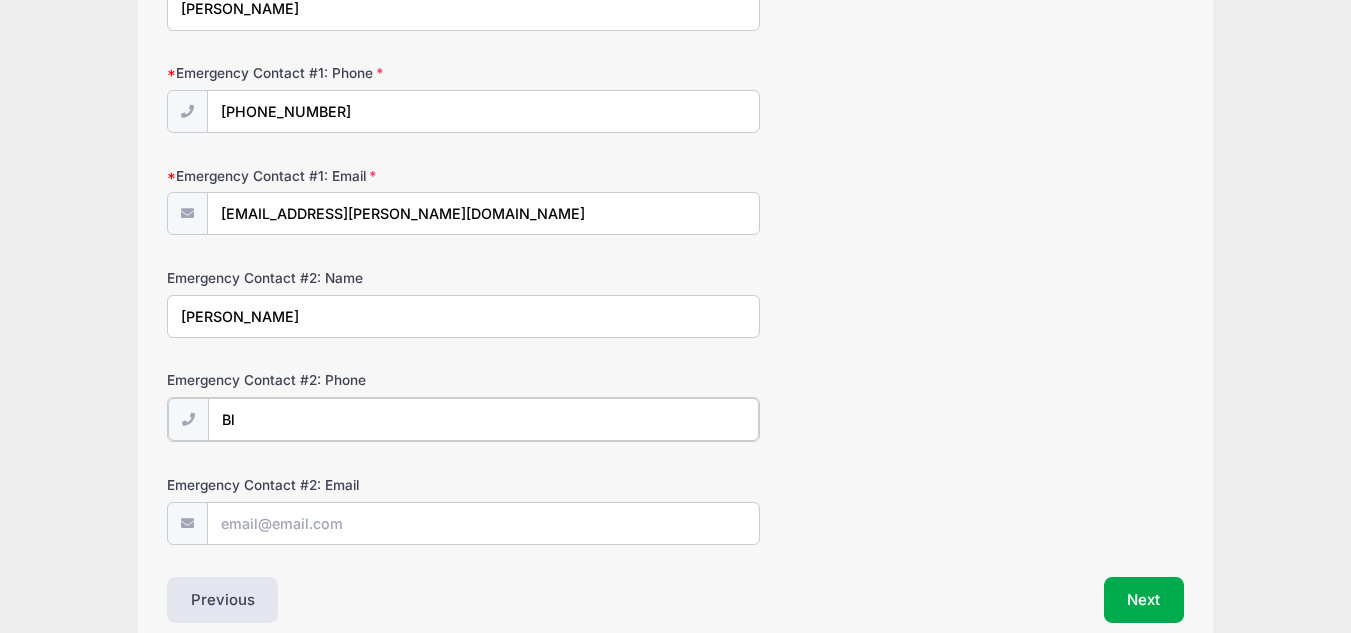 type on "B" 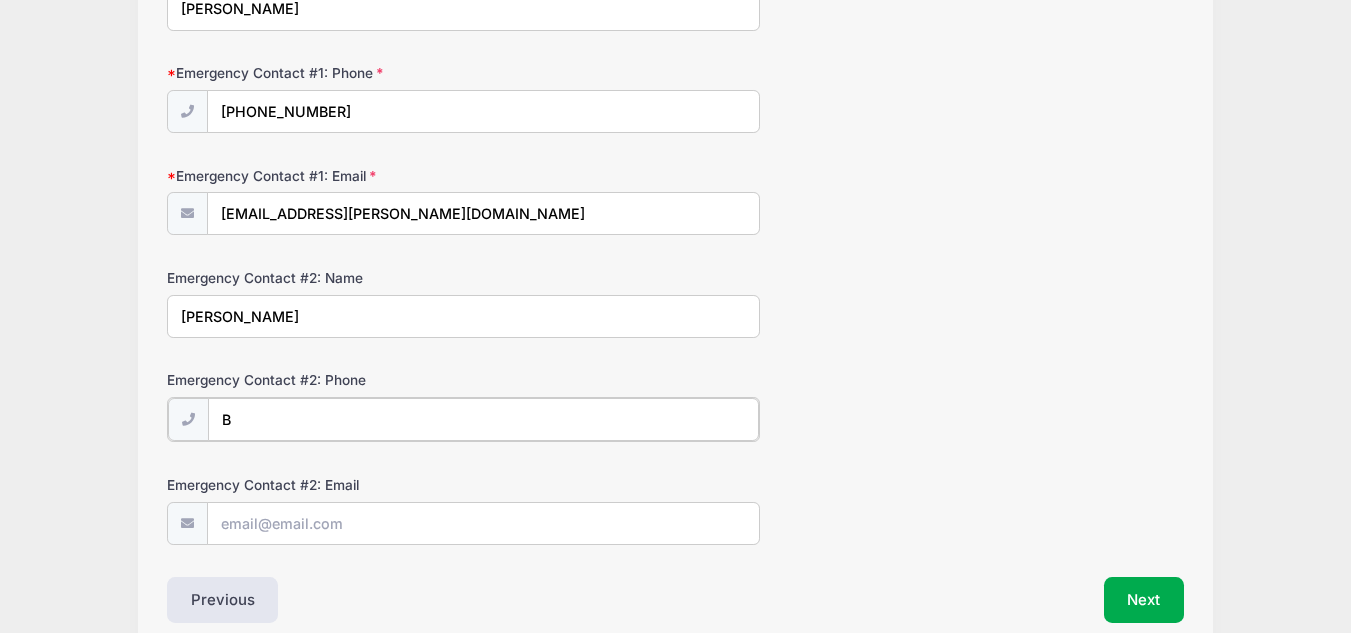 type 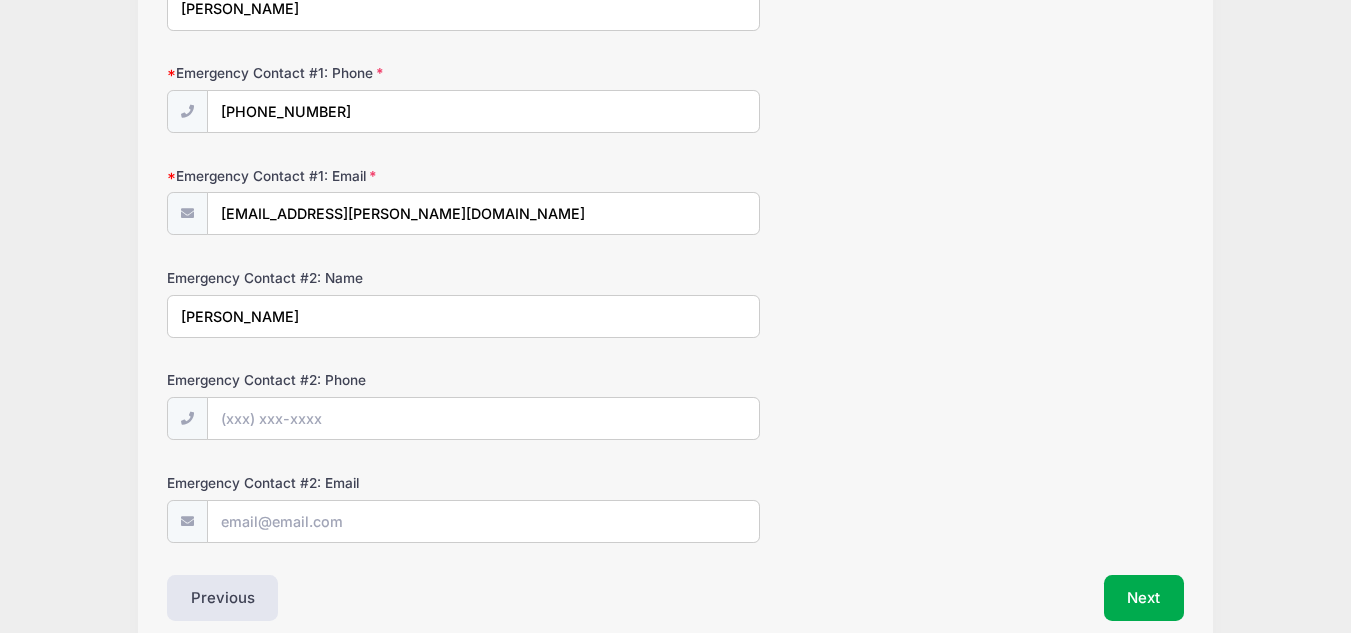type on "Jessie Blackwell" 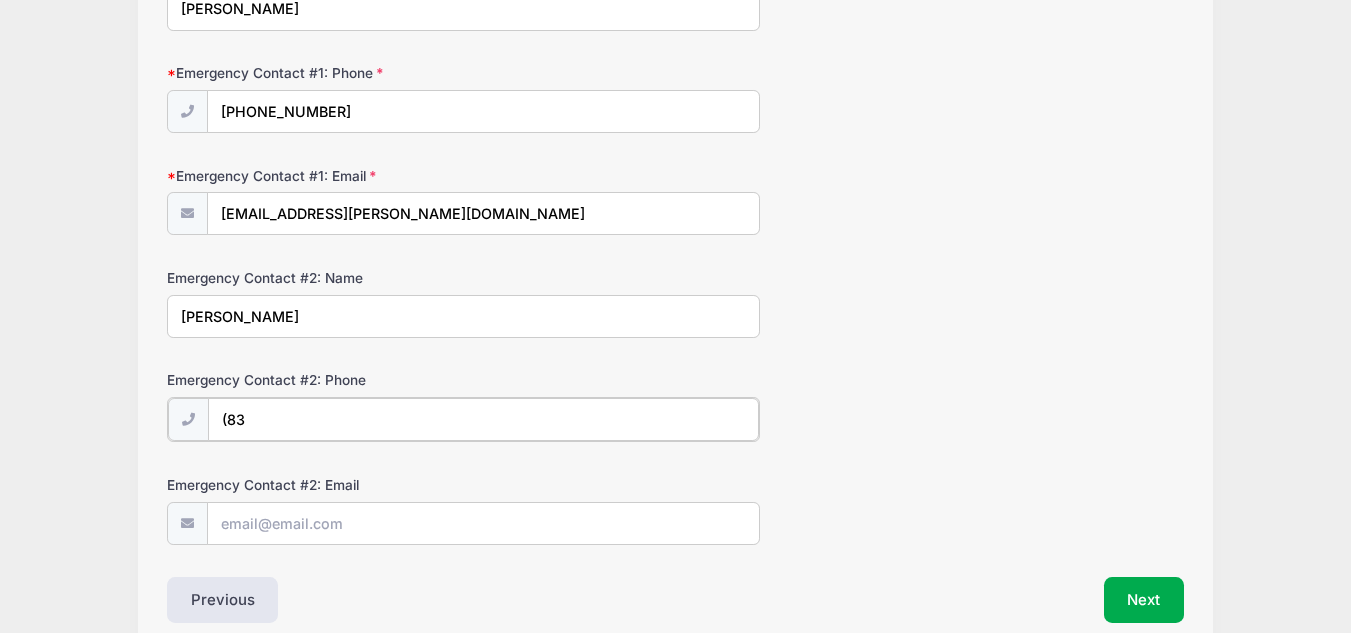 type on "(8" 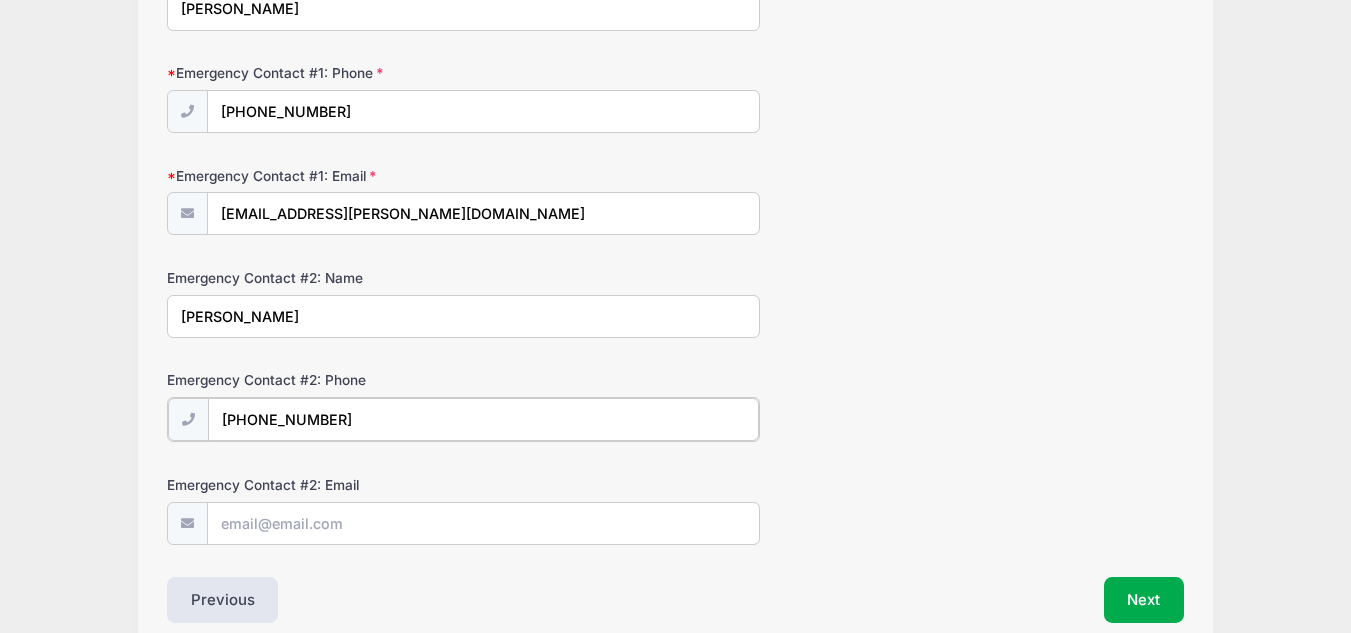 type on "(414) 534-5534" 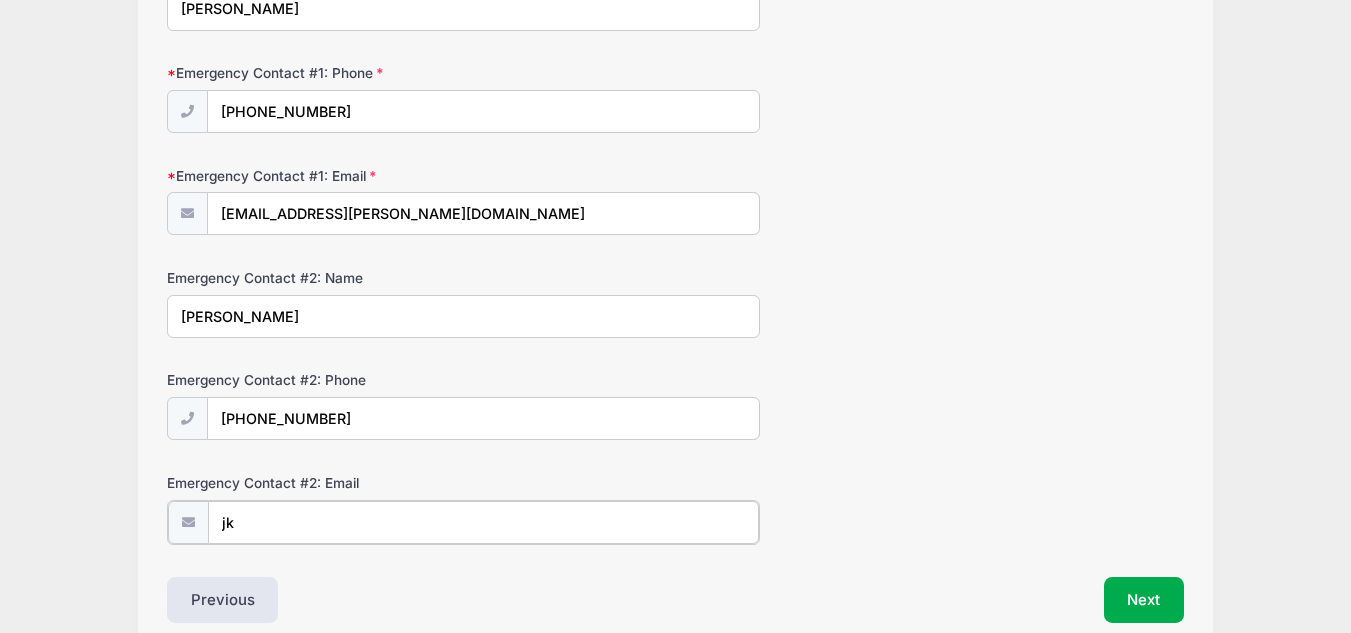 type on "j" 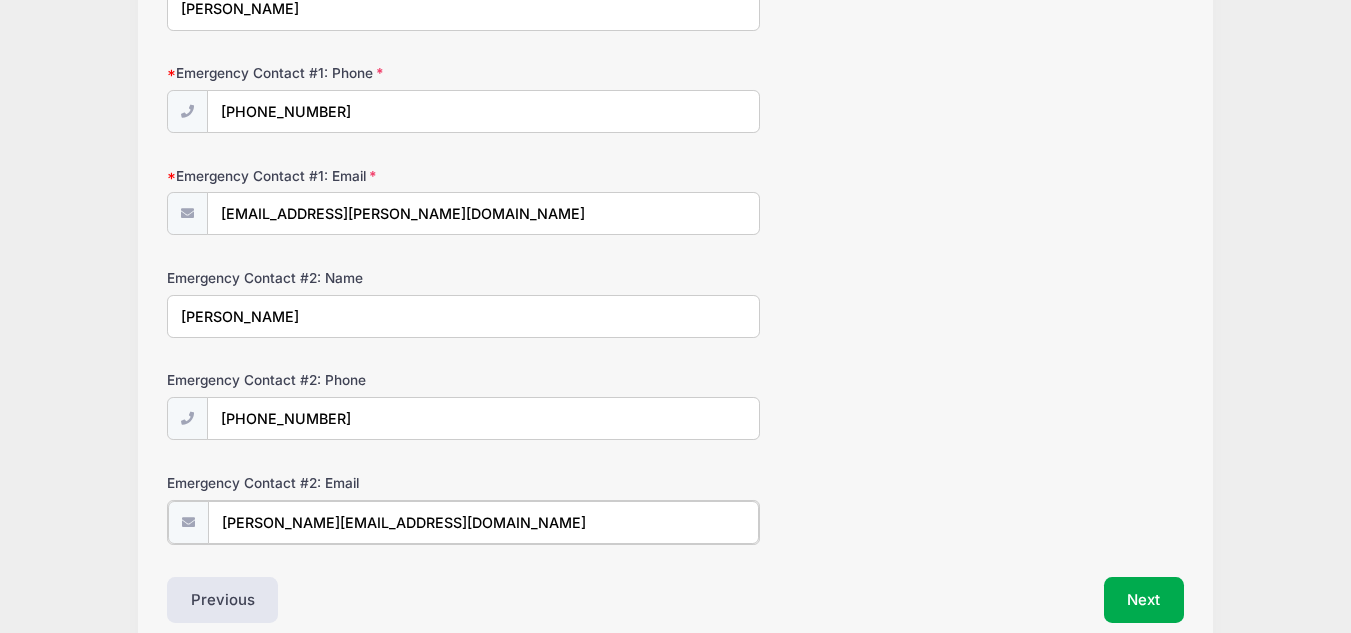 drag, startPoint x: 277, startPoint y: 523, endPoint x: 466, endPoint y: 519, distance: 189.04233 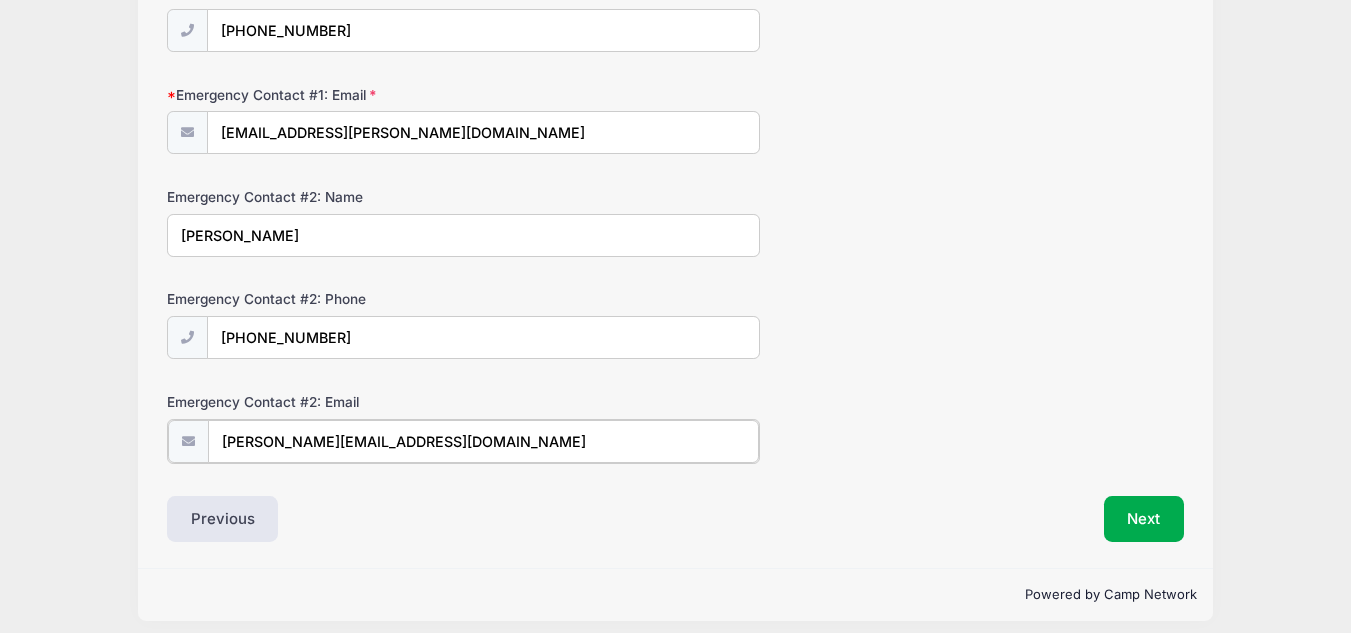 scroll, scrollTop: 715, scrollLeft: 0, axis: vertical 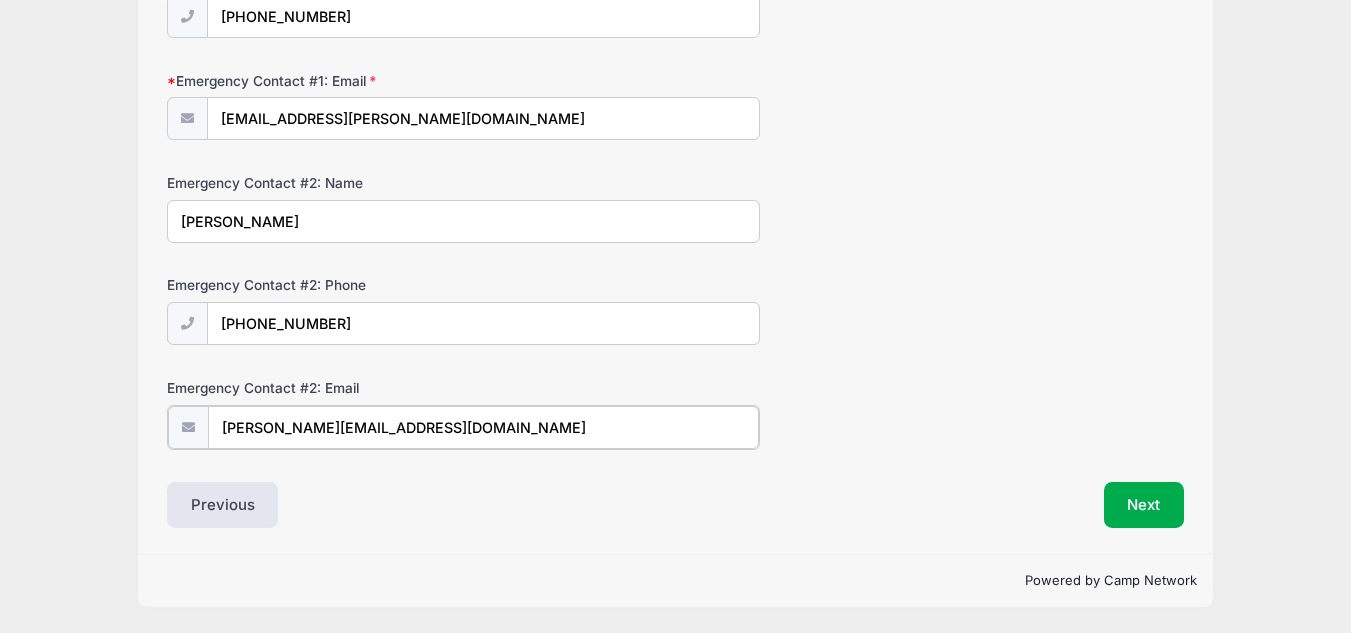 click on "jessie@jblackwelldesign.com" at bounding box center [483, 427] 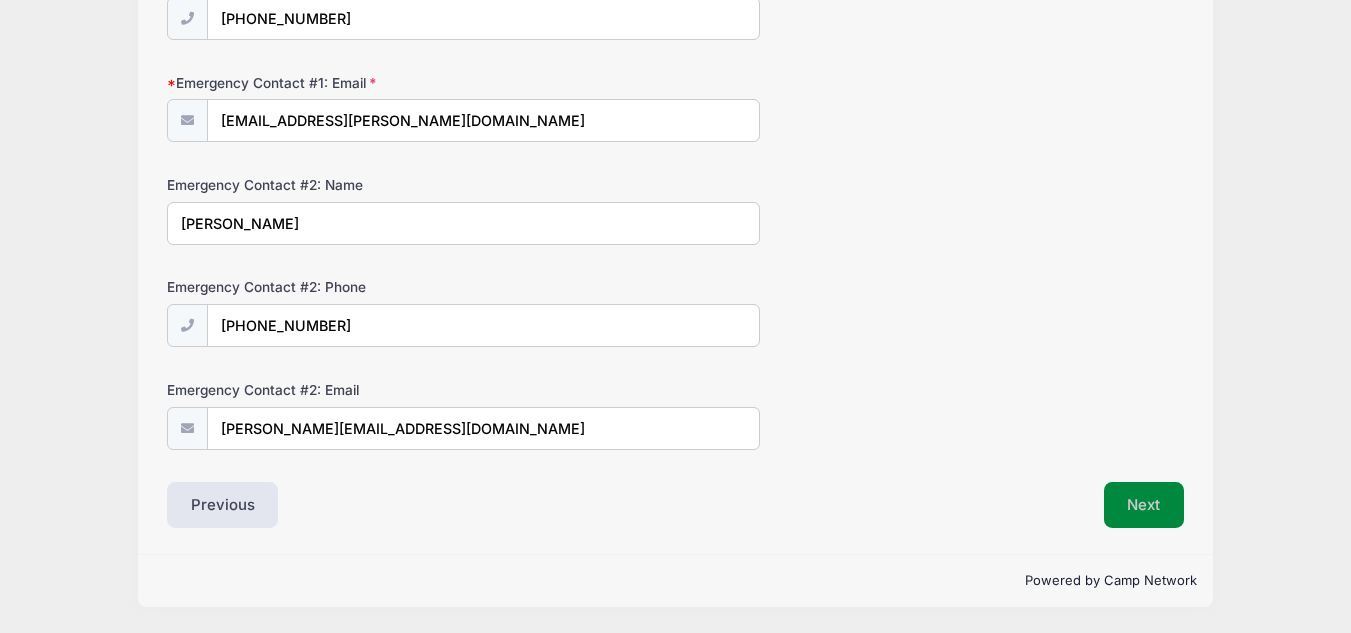 click on "Next" at bounding box center [1144, 505] 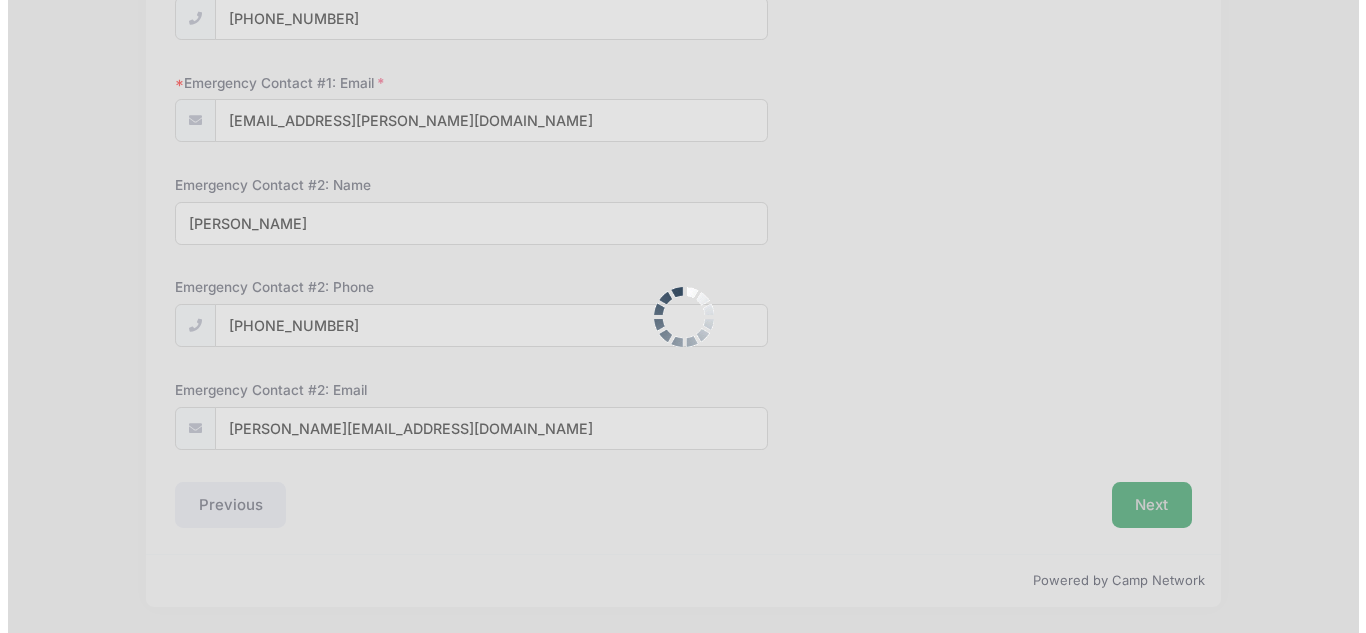 scroll, scrollTop: 0, scrollLeft: 0, axis: both 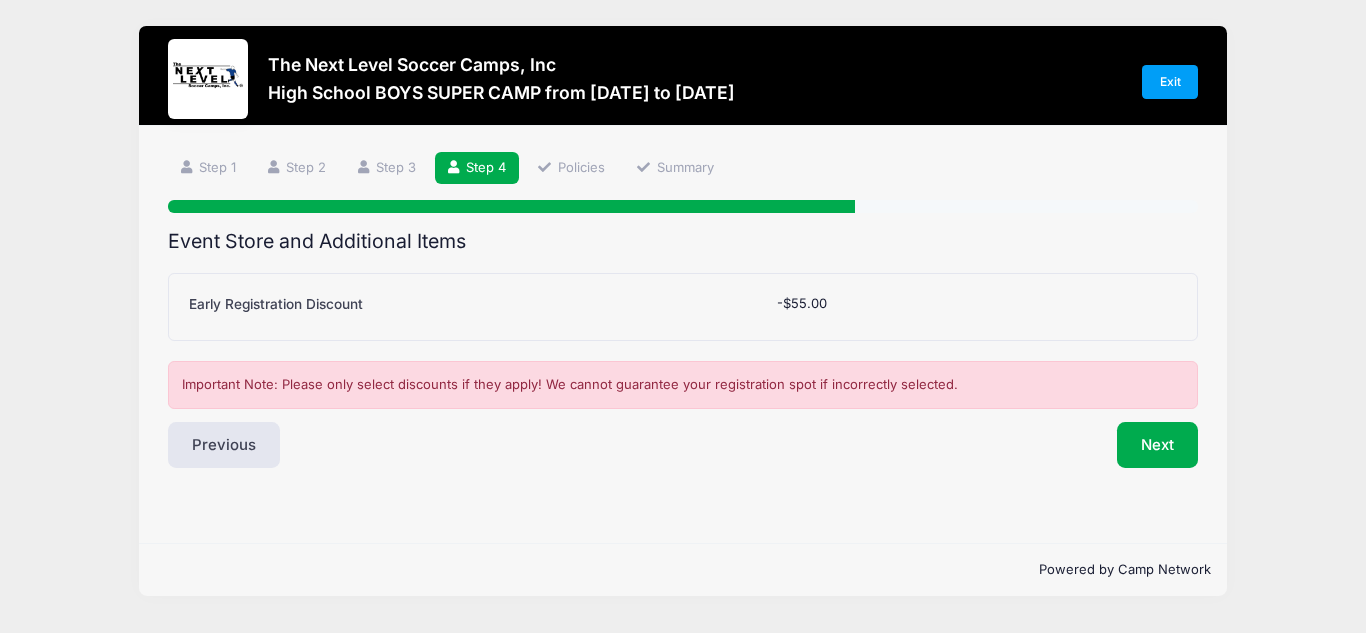click on "Early Registration Discount" at bounding box center (276, 304) 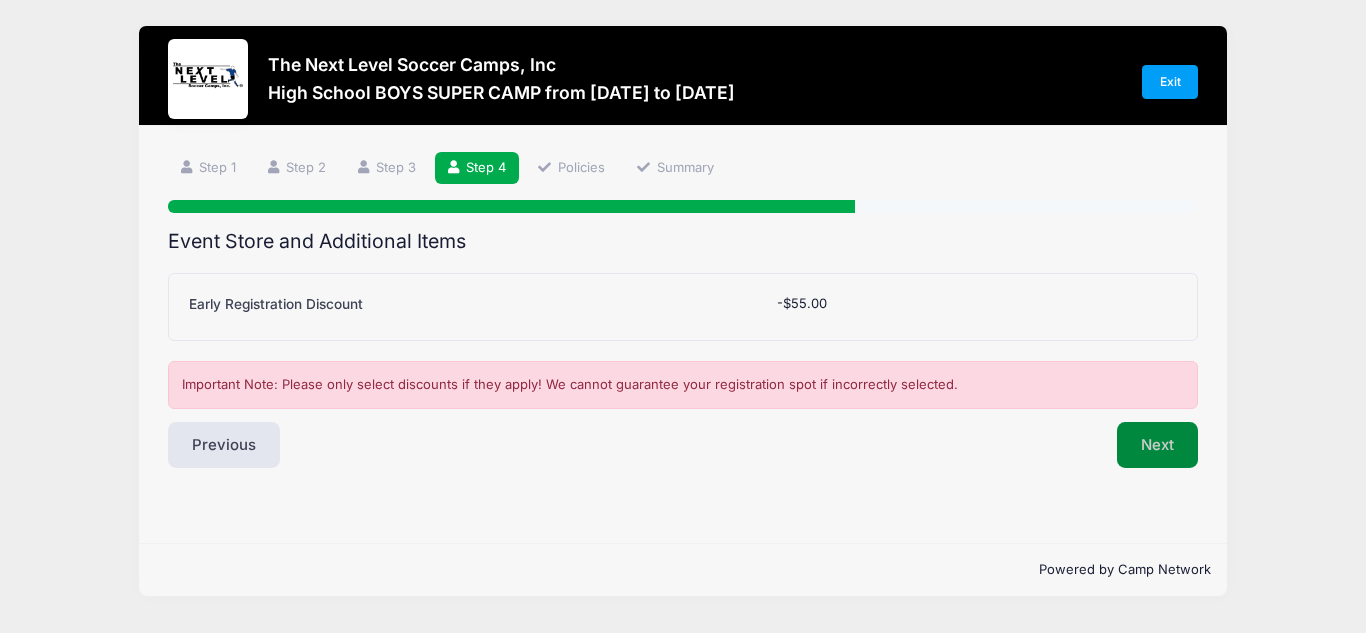 click on "Next" at bounding box center (1157, 445) 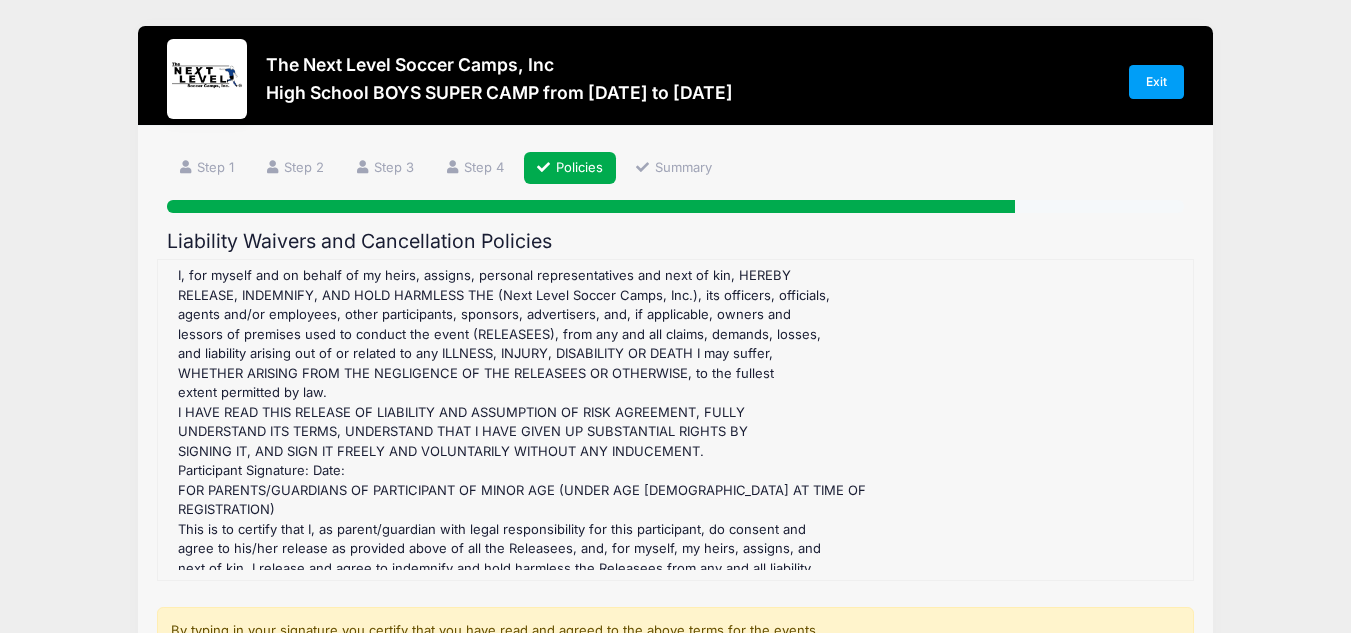 scroll, scrollTop: 363, scrollLeft: 0, axis: vertical 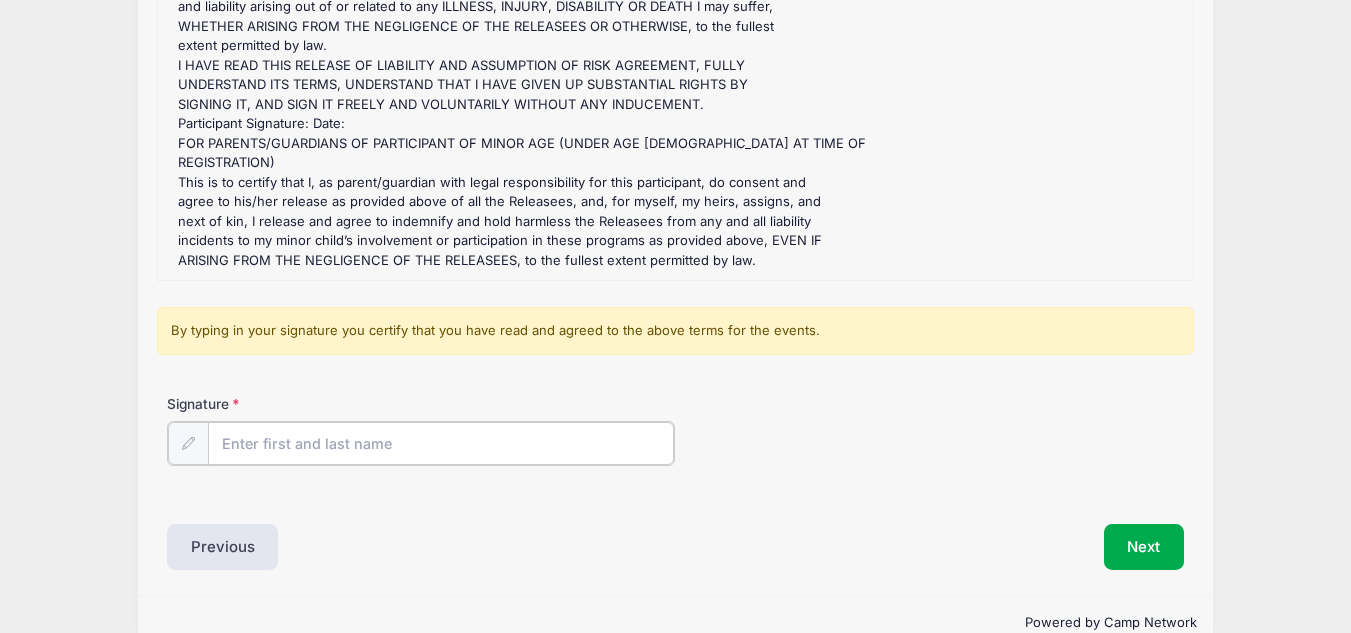 click on "Signature" at bounding box center (441, 443) 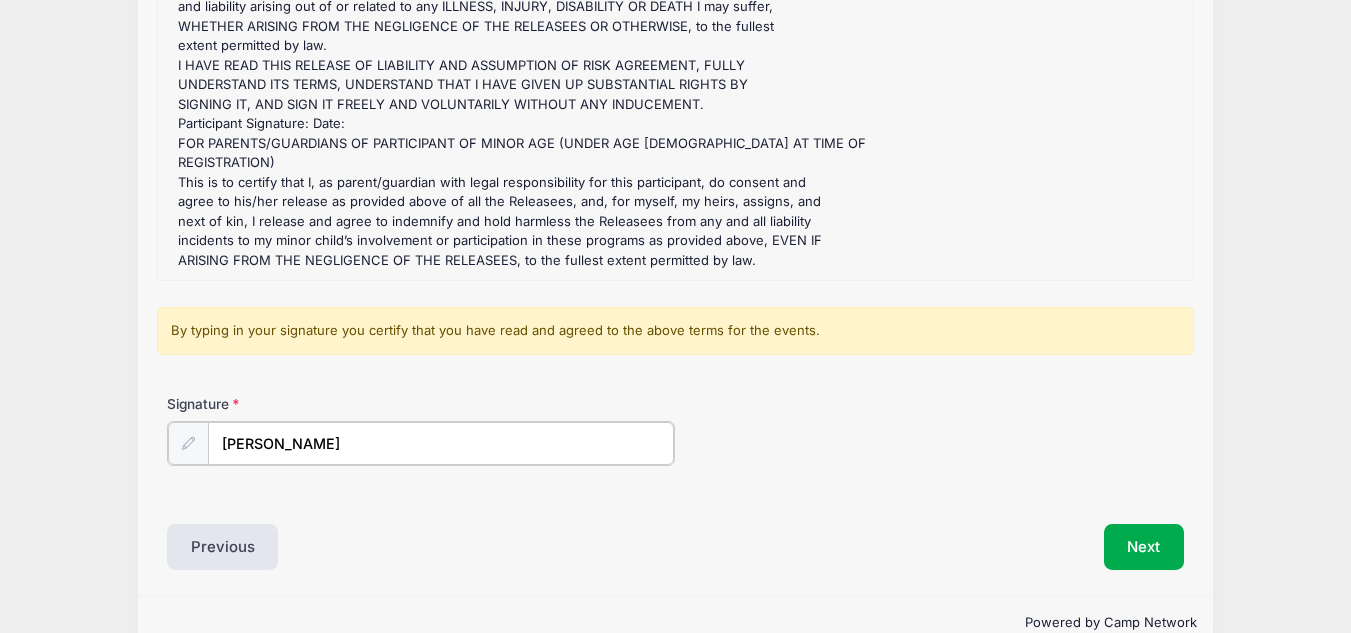 type on "Sarah J Richards" 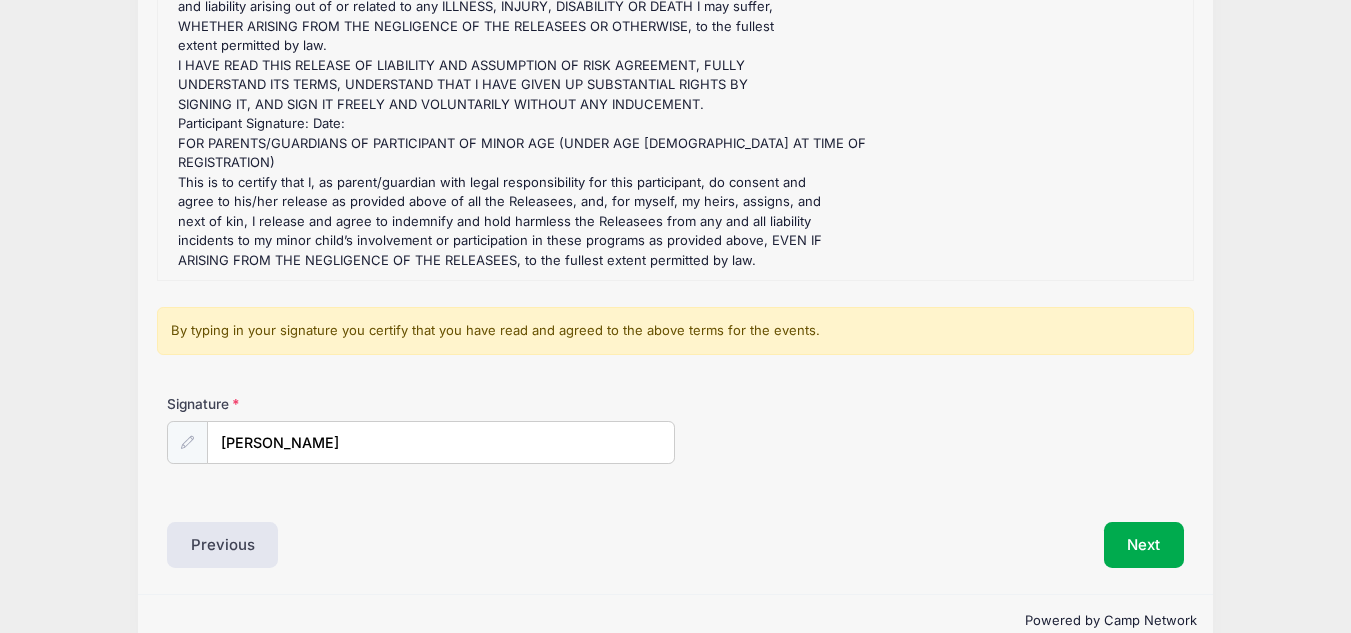 click at bounding box center (187, 442) 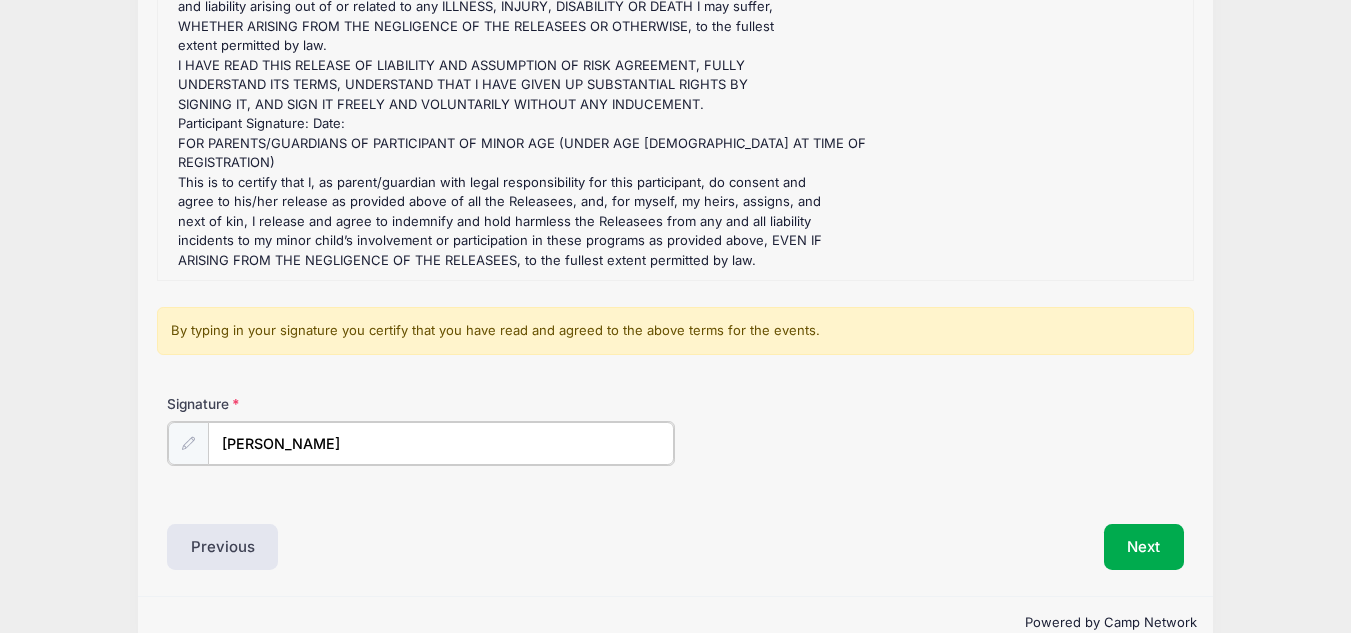 click on "Sarah J Richards" at bounding box center [441, 443] 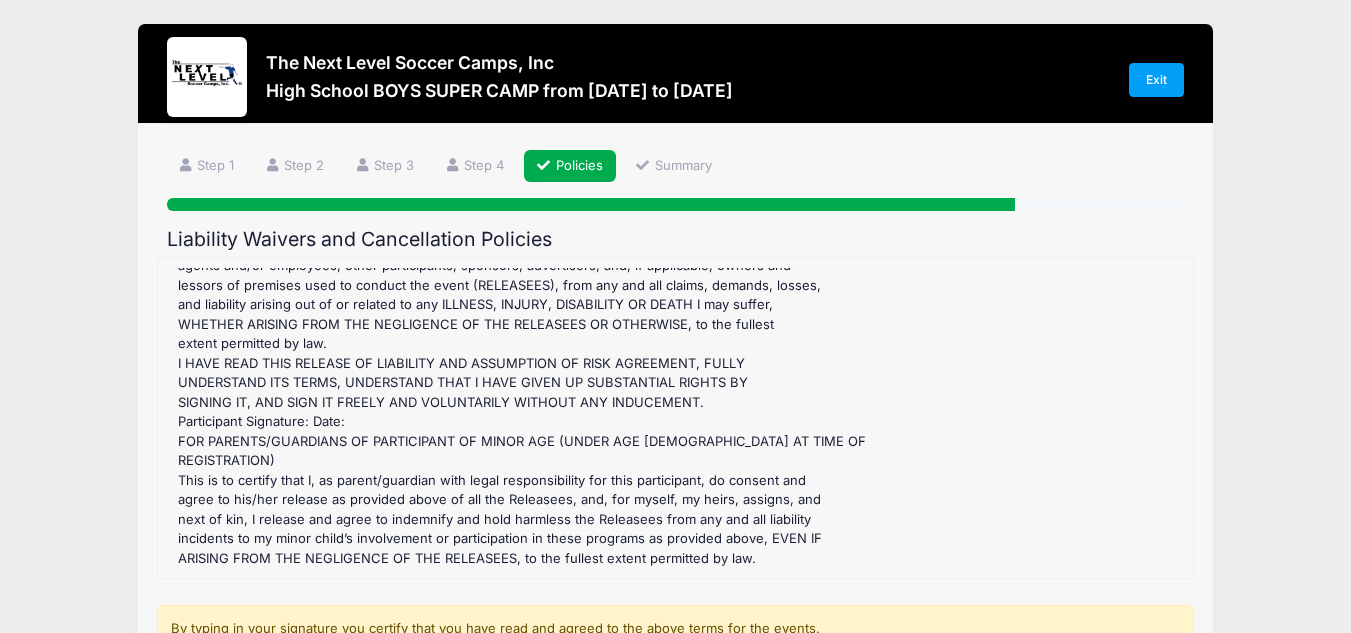 scroll, scrollTop: 0, scrollLeft: 0, axis: both 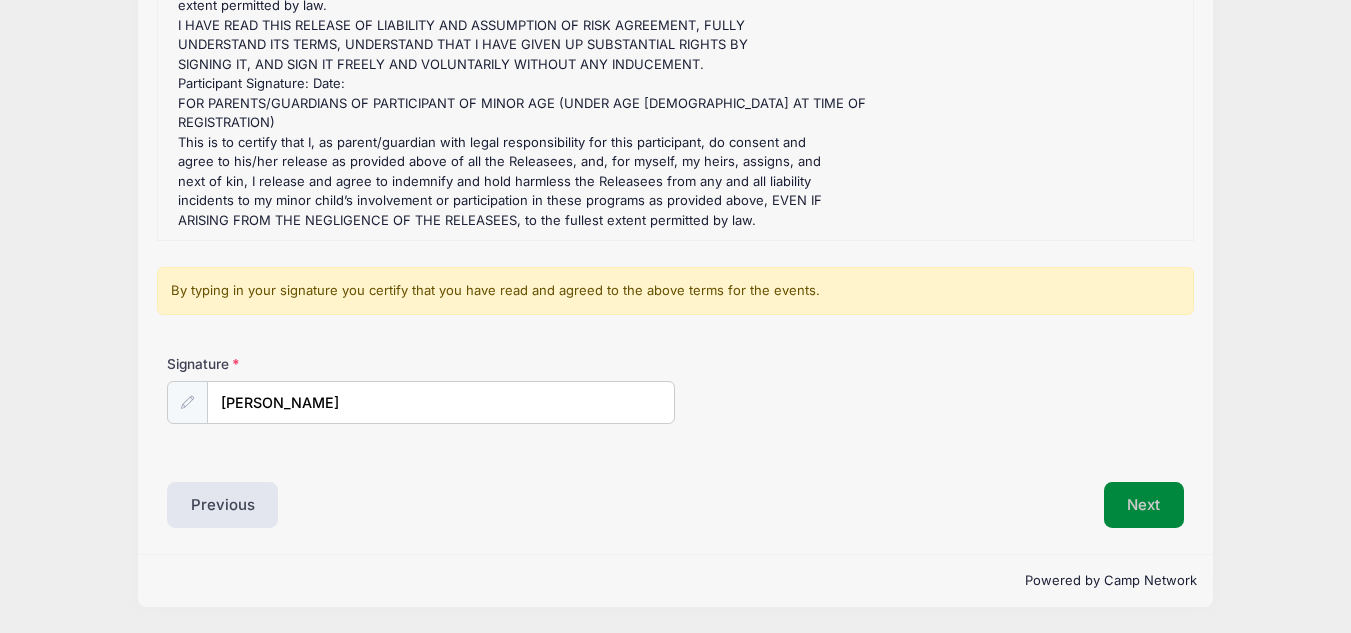 click on "Next" at bounding box center [1144, 505] 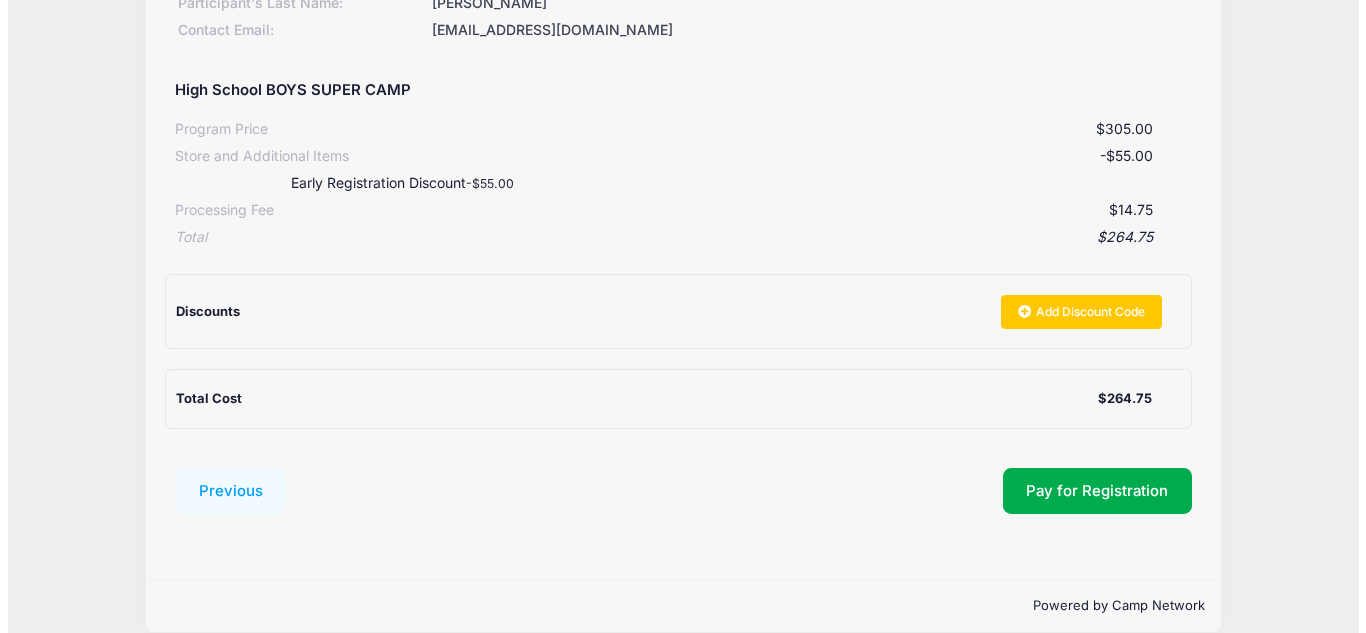 scroll, scrollTop: 369, scrollLeft: 0, axis: vertical 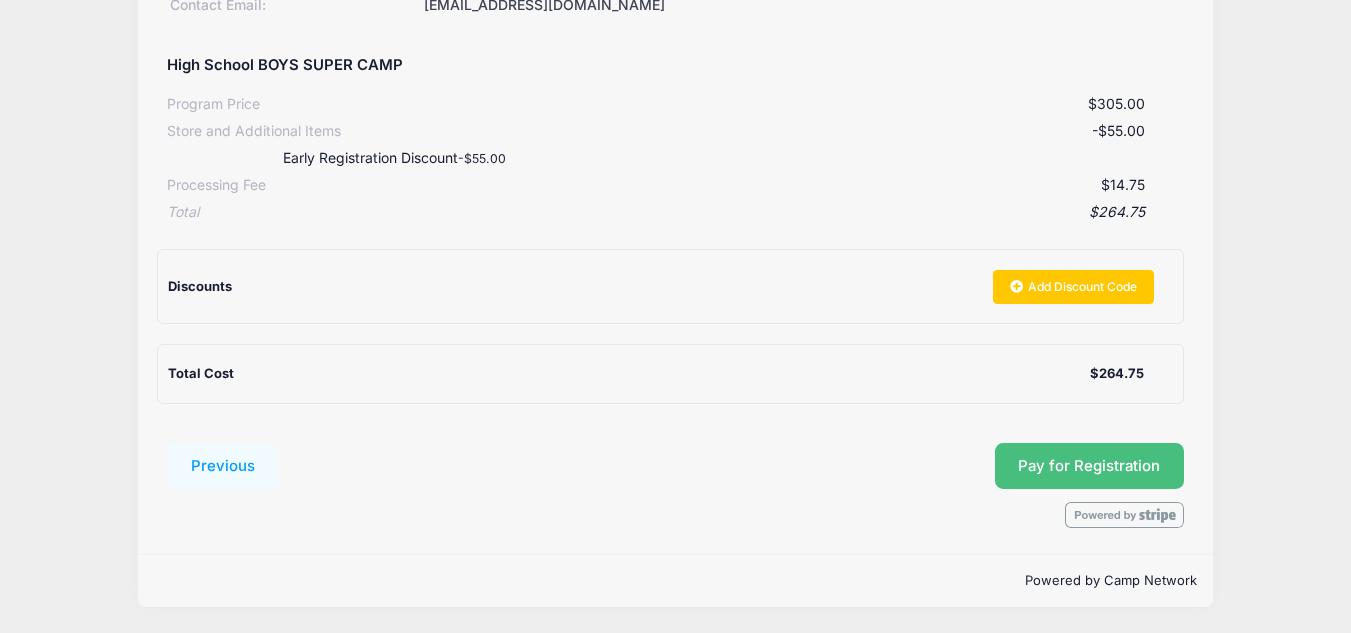 click on "Pay for Registration" at bounding box center [1089, 466] 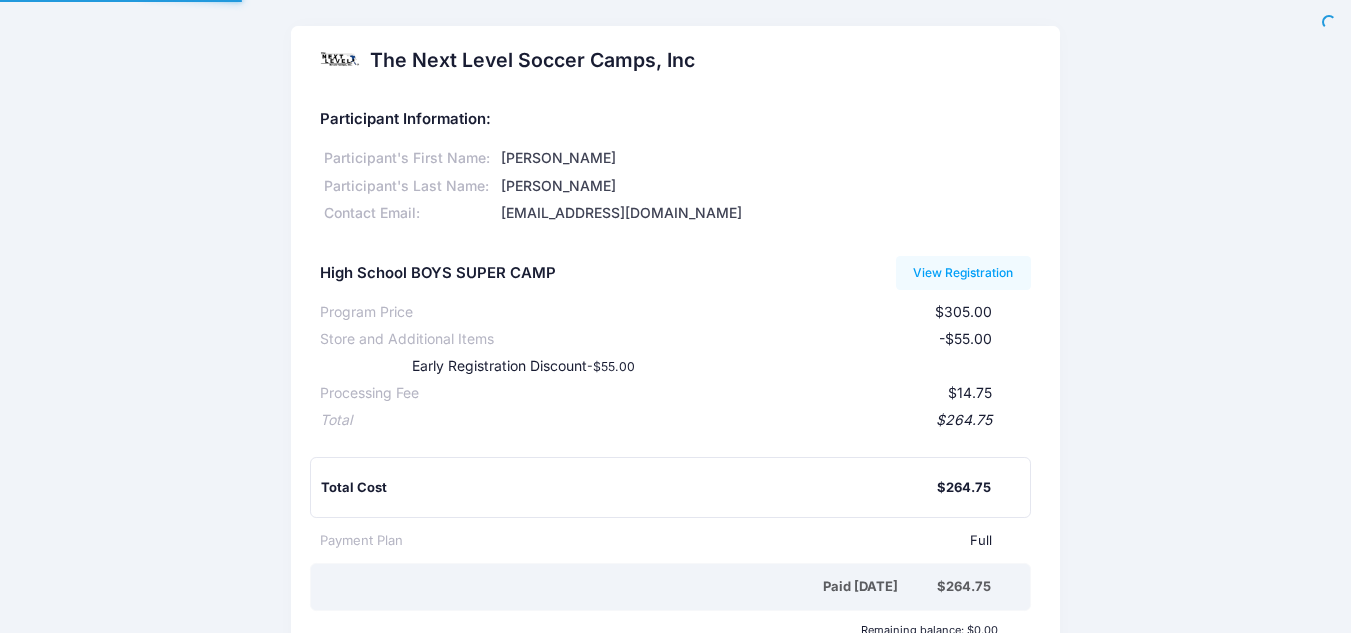 scroll, scrollTop: 0, scrollLeft: 0, axis: both 